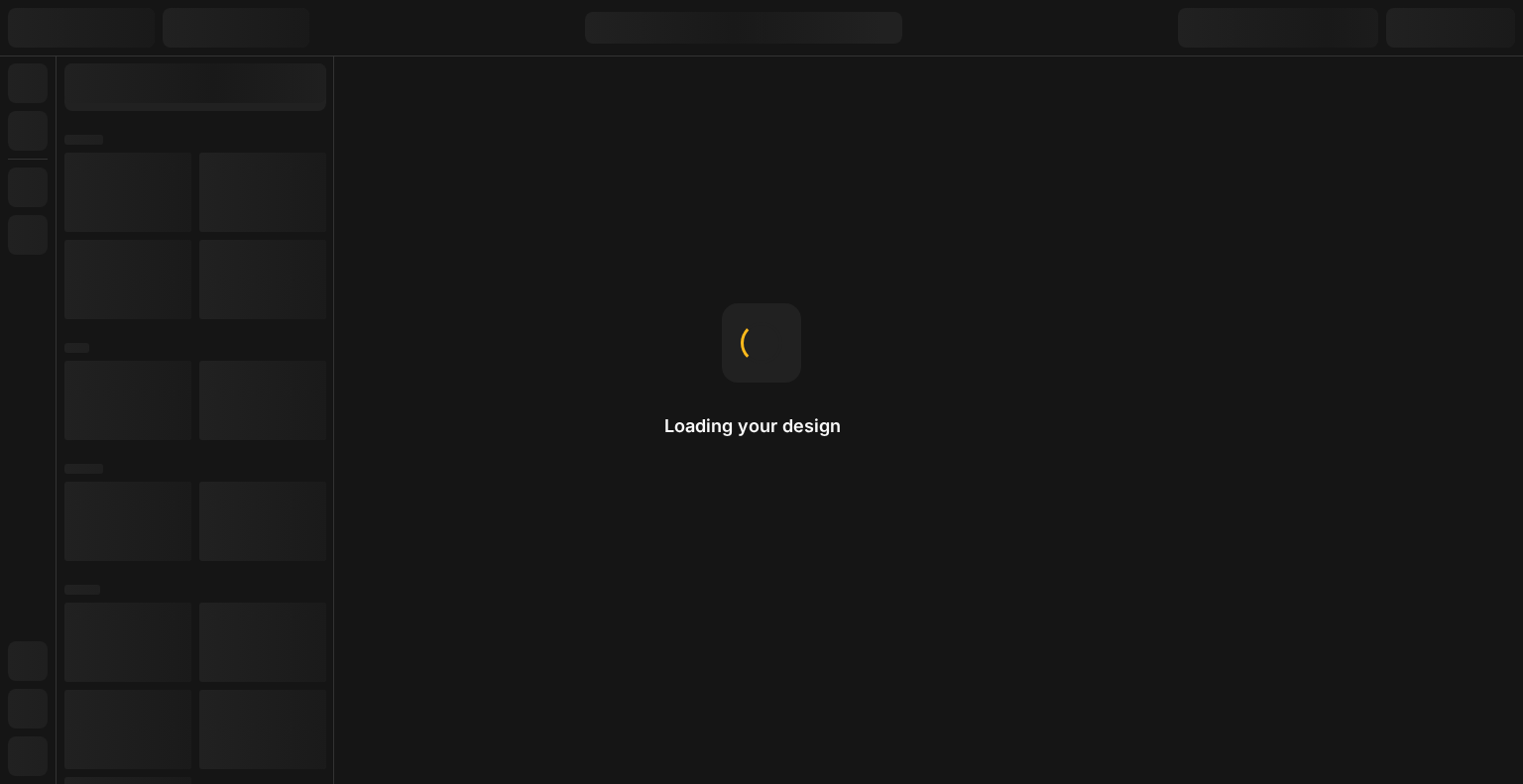 scroll, scrollTop: 0, scrollLeft: 0, axis: both 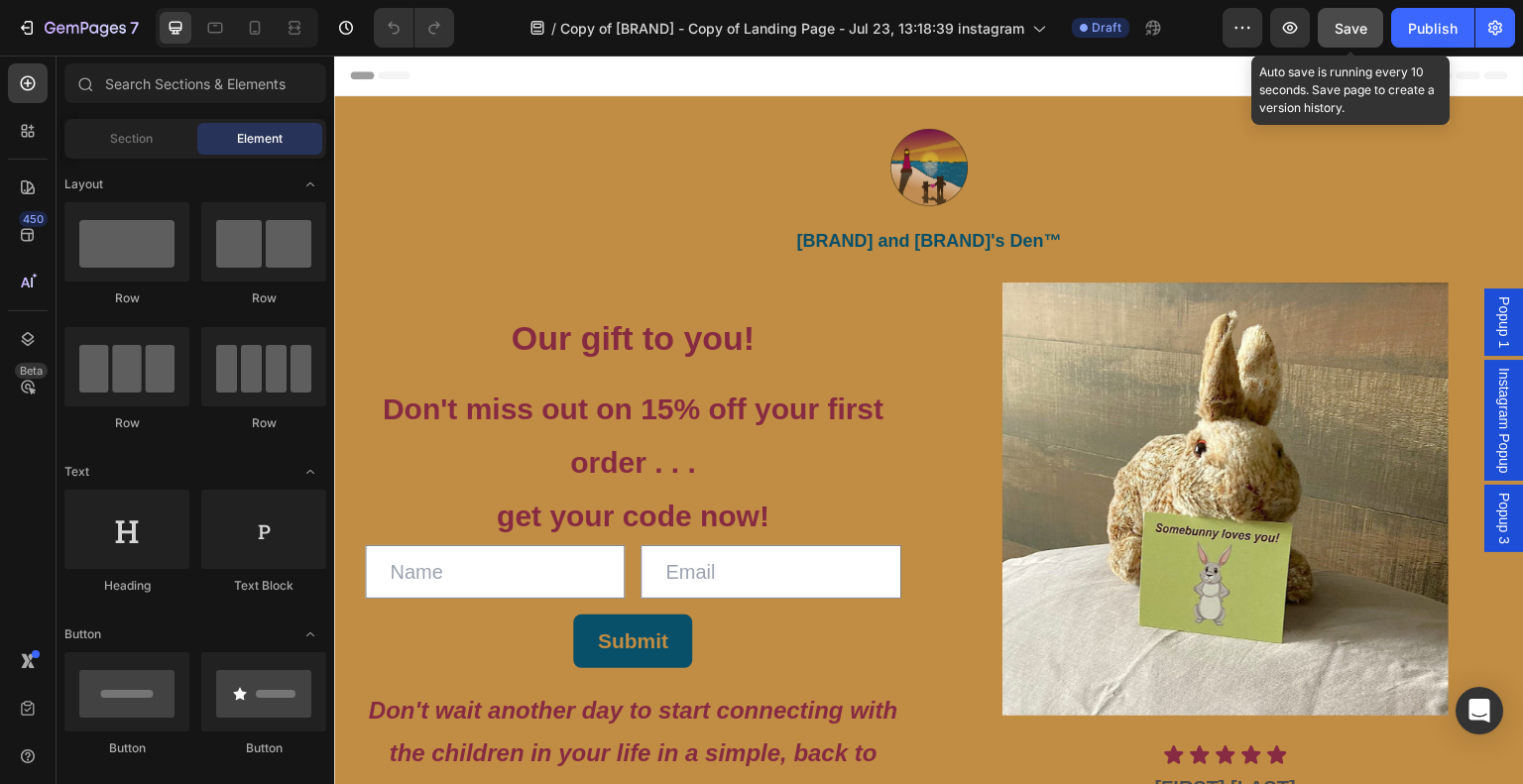 click on "Save" 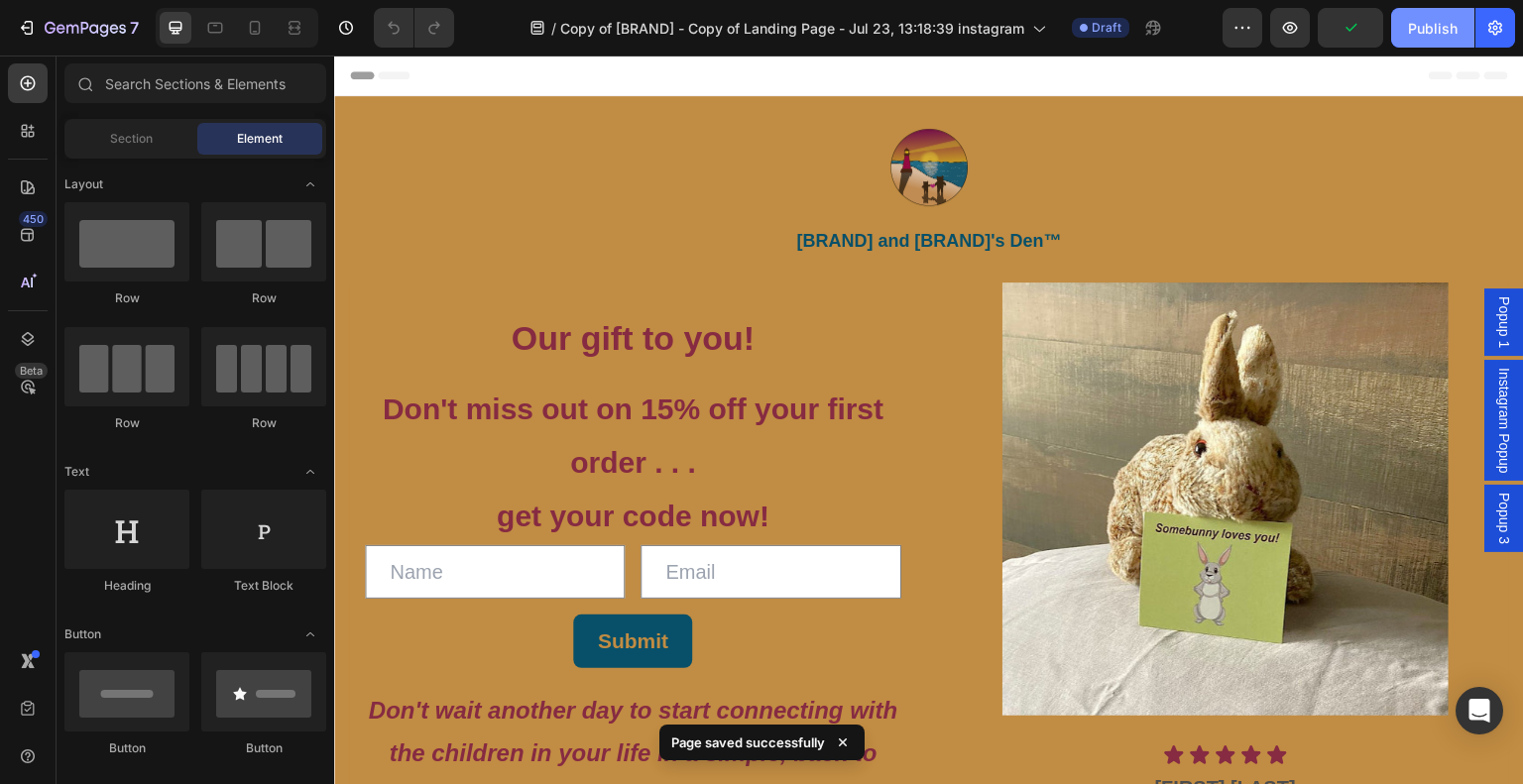 click on "Publish" 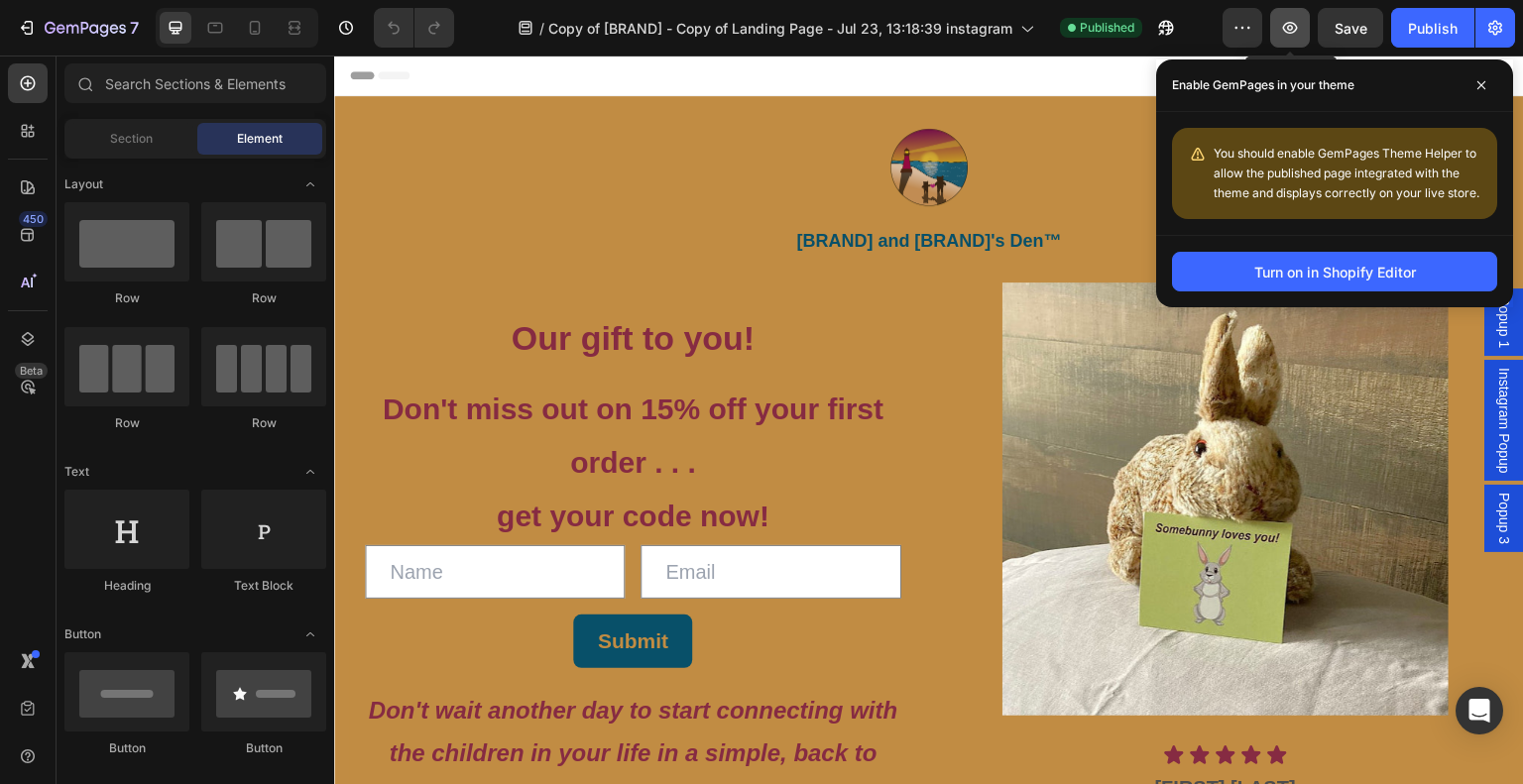click 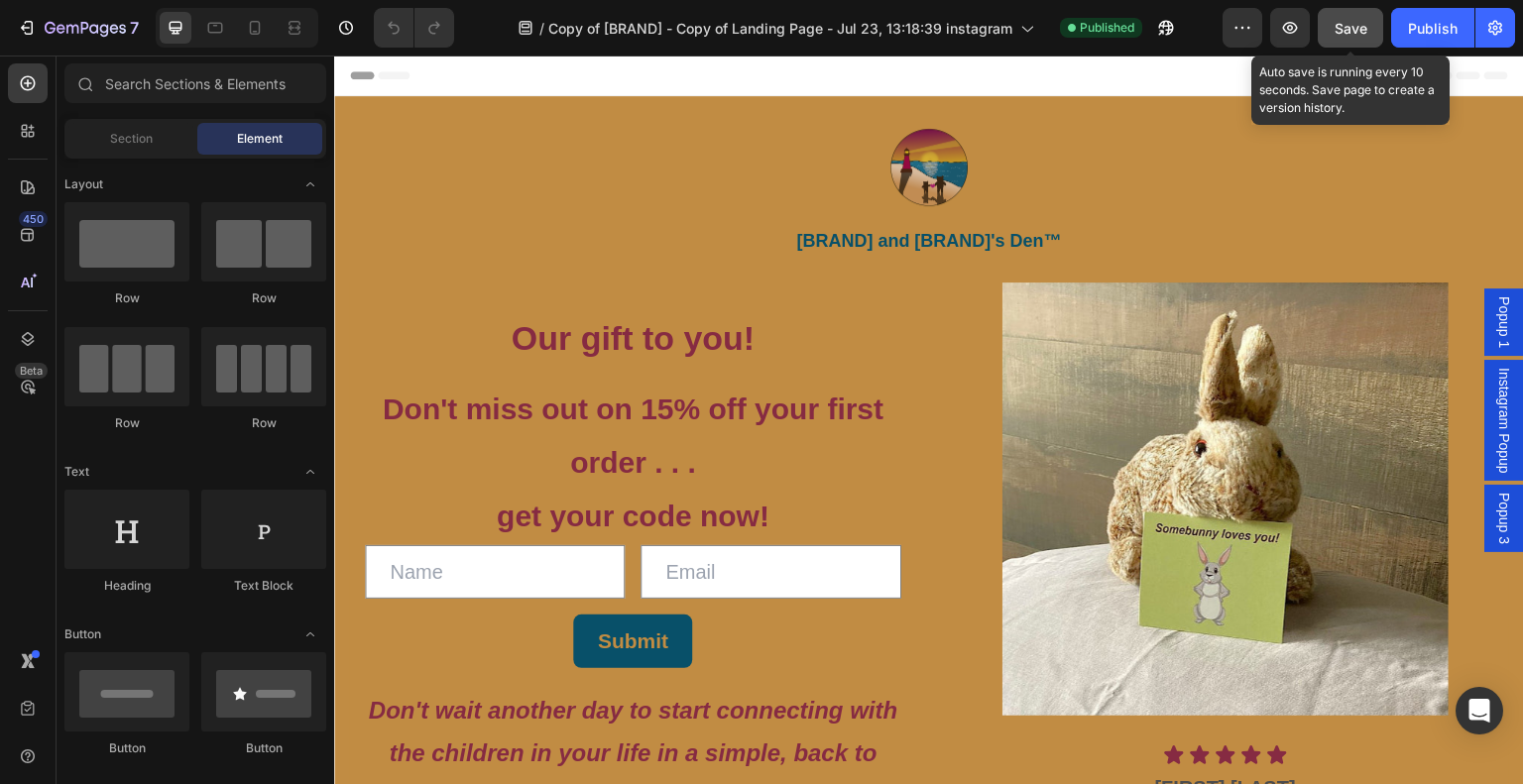 click on "Save" at bounding box center [1350, 28] 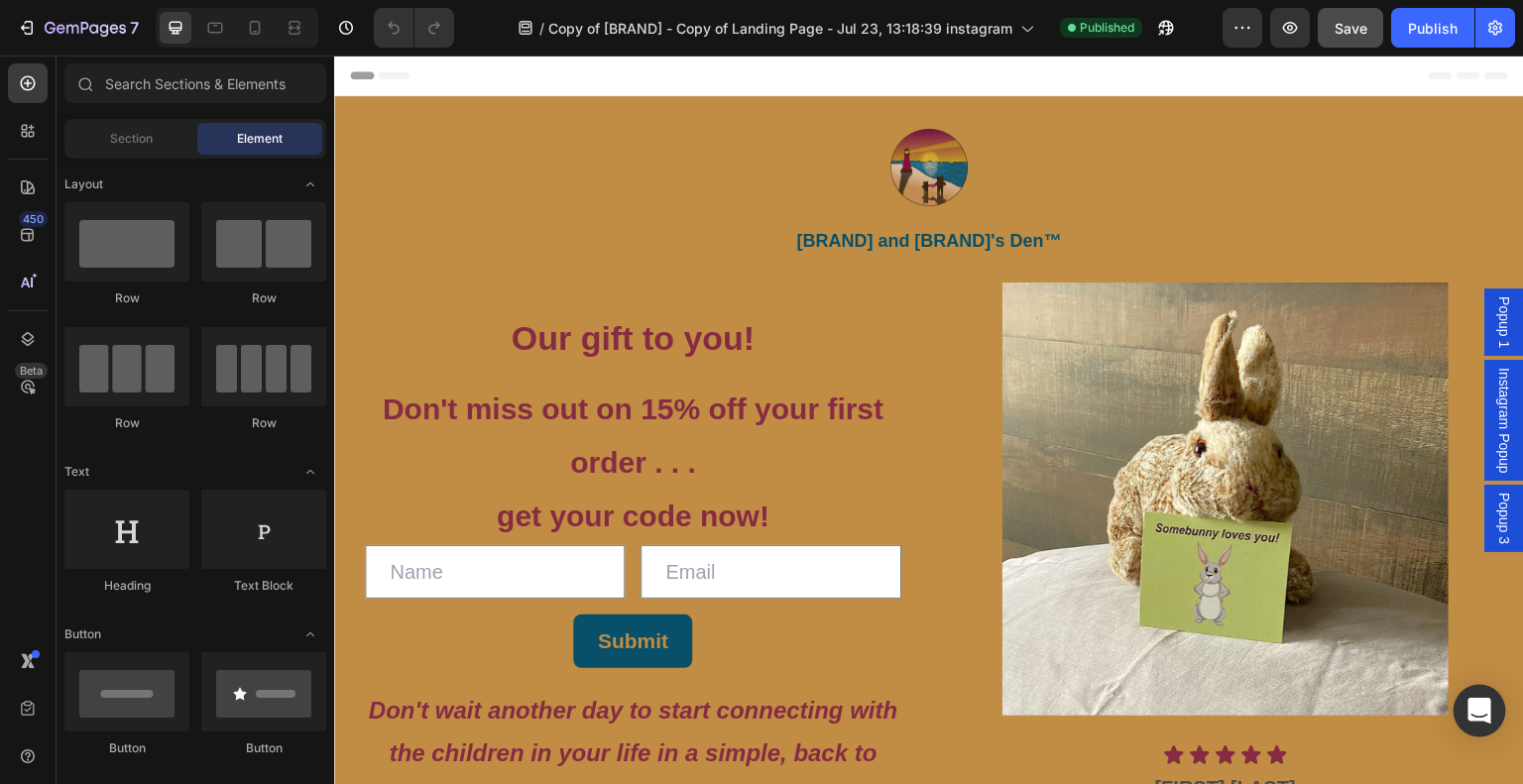 click 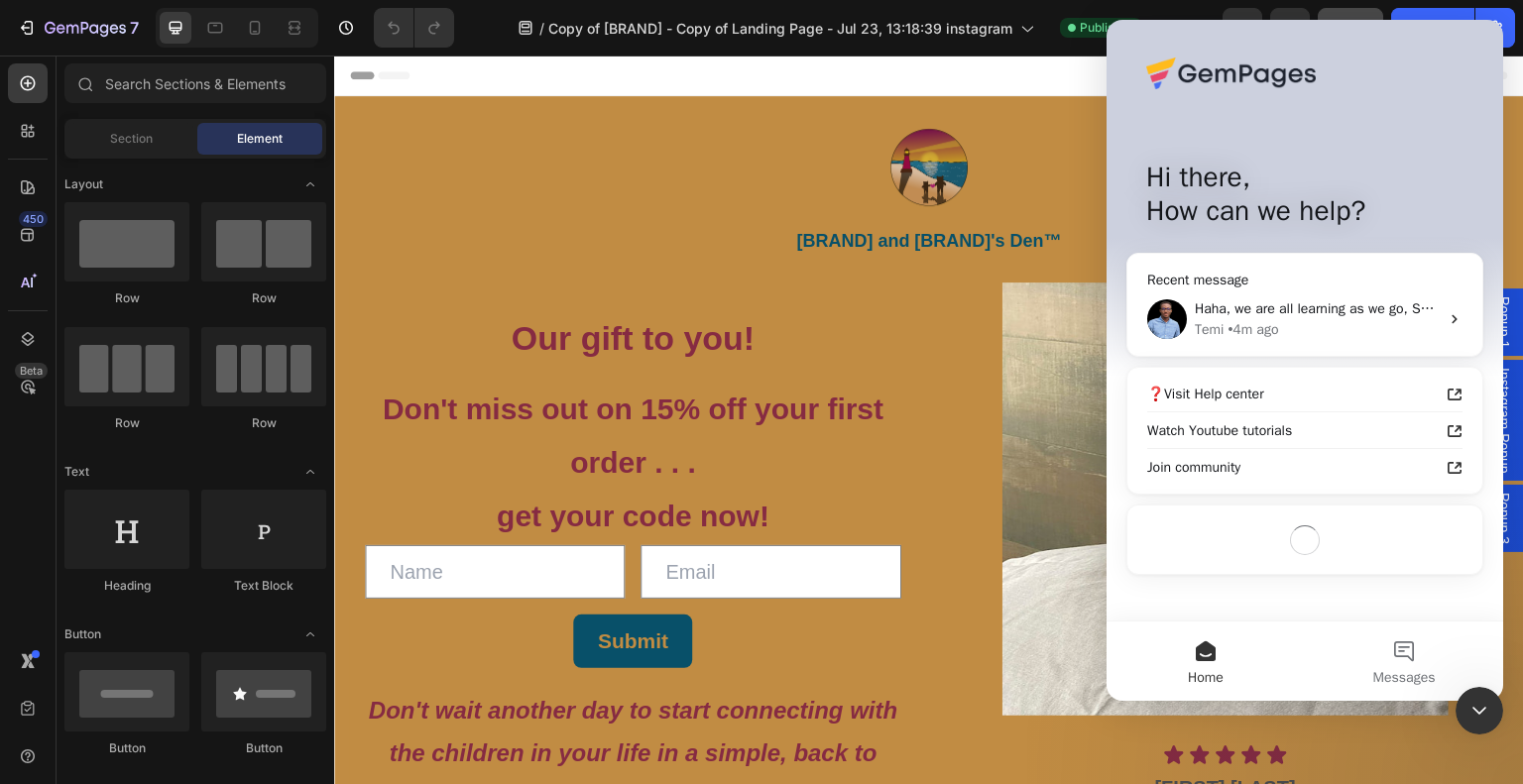 scroll, scrollTop: 0, scrollLeft: 0, axis: both 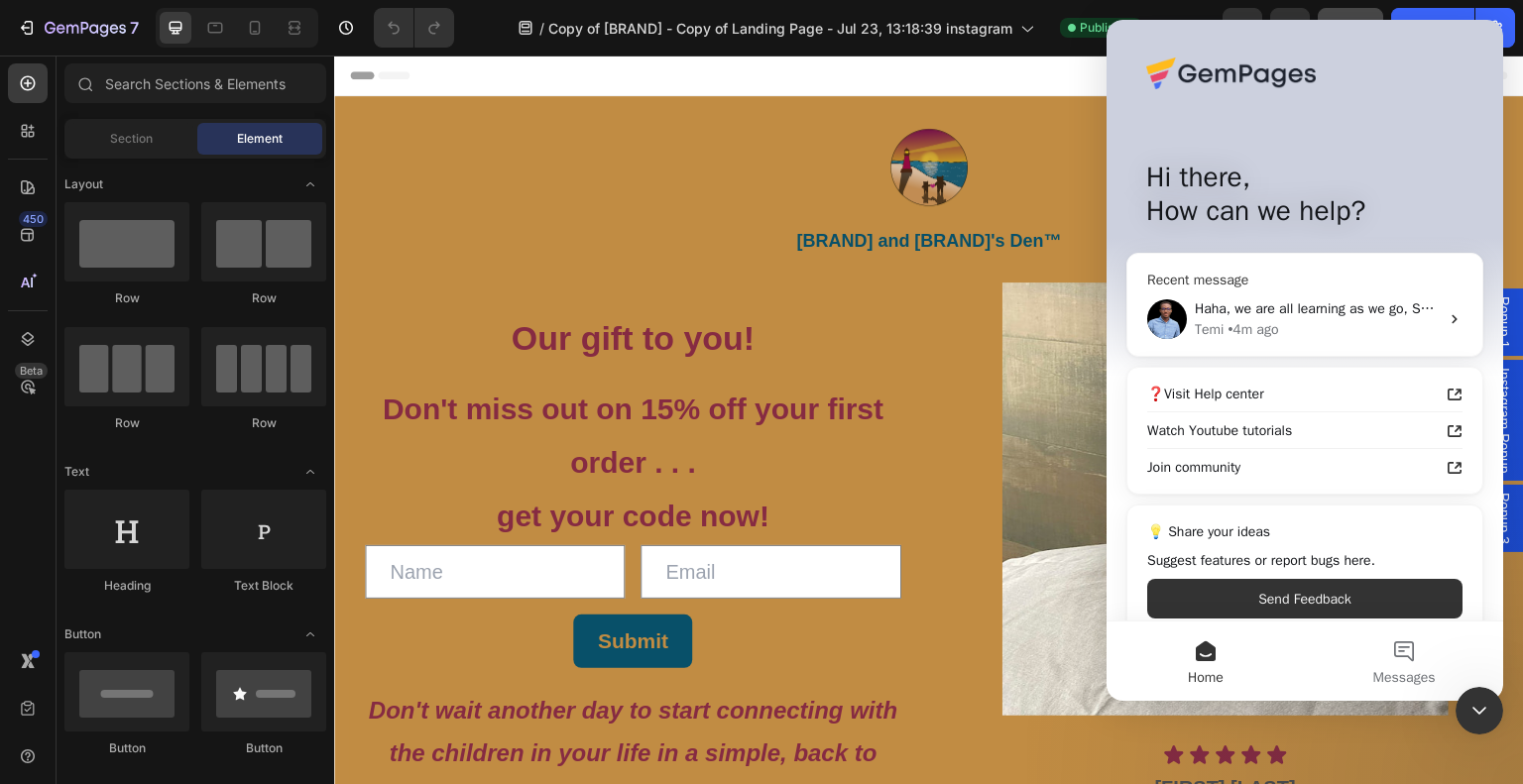 click on "Haha, we are all learning as we go, [NAME]😉" at bounding box center (1326, 308) 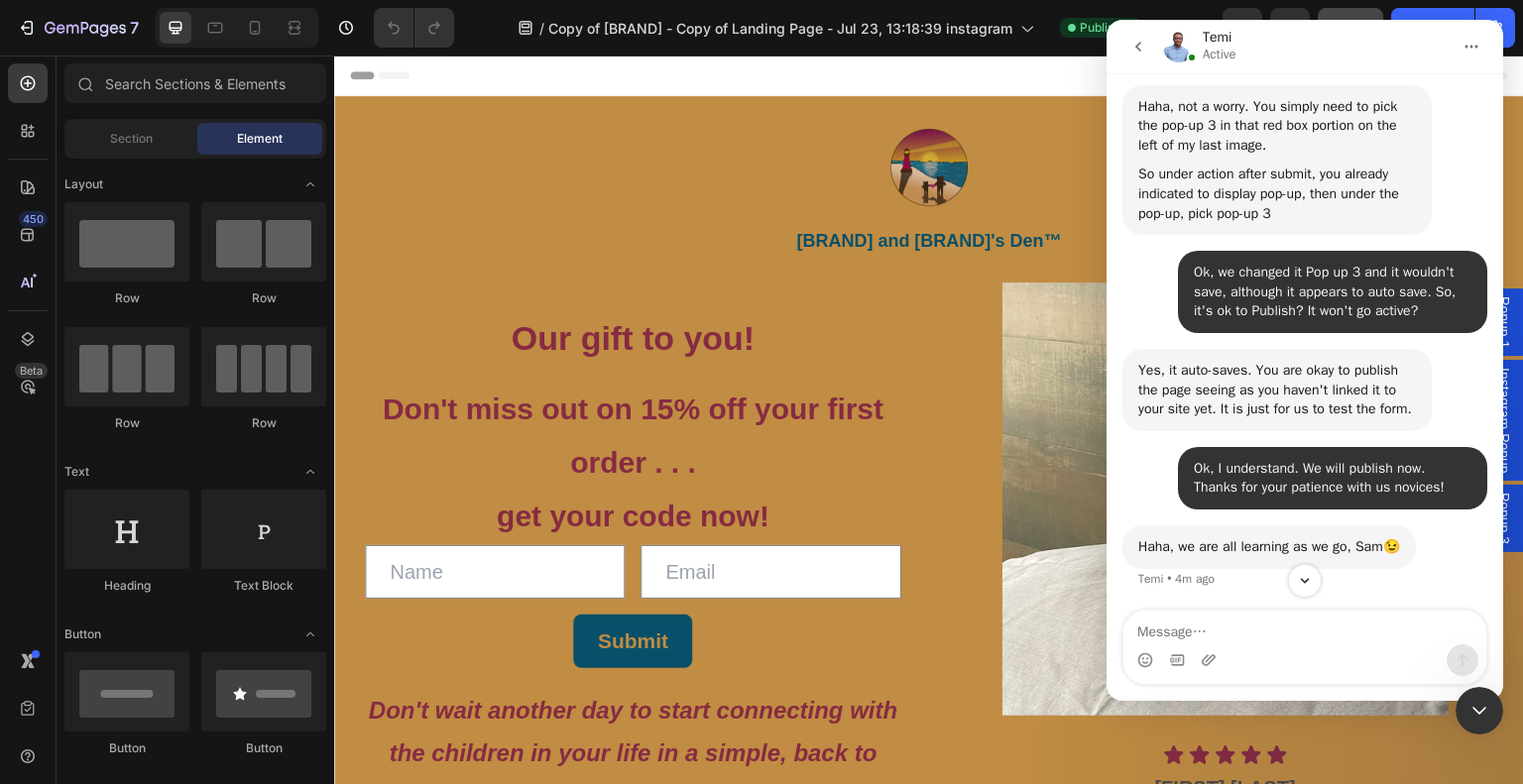 scroll, scrollTop: 13439, scrollLeft: 0, axis: vertical 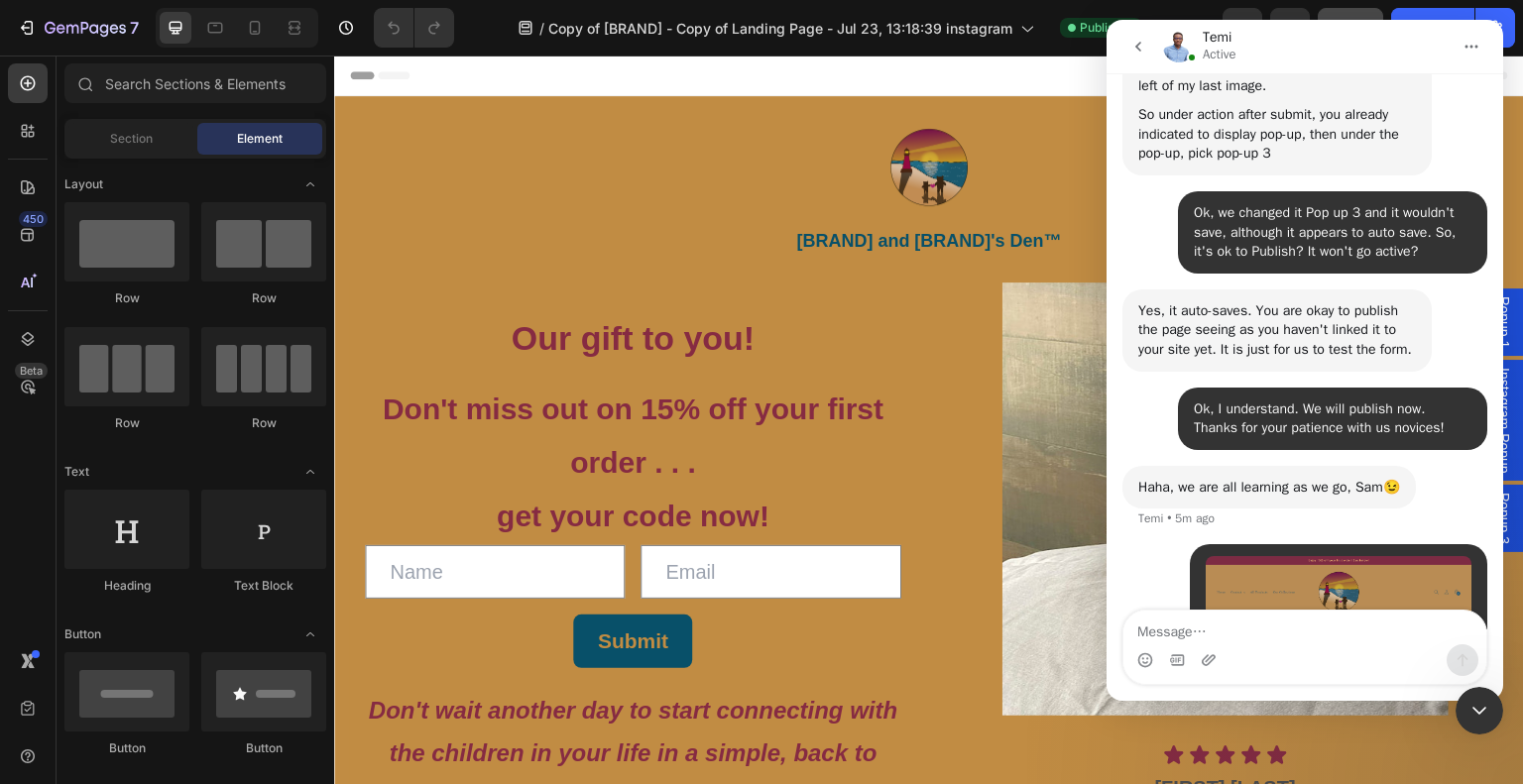 click at bounding box center (1305, 627) 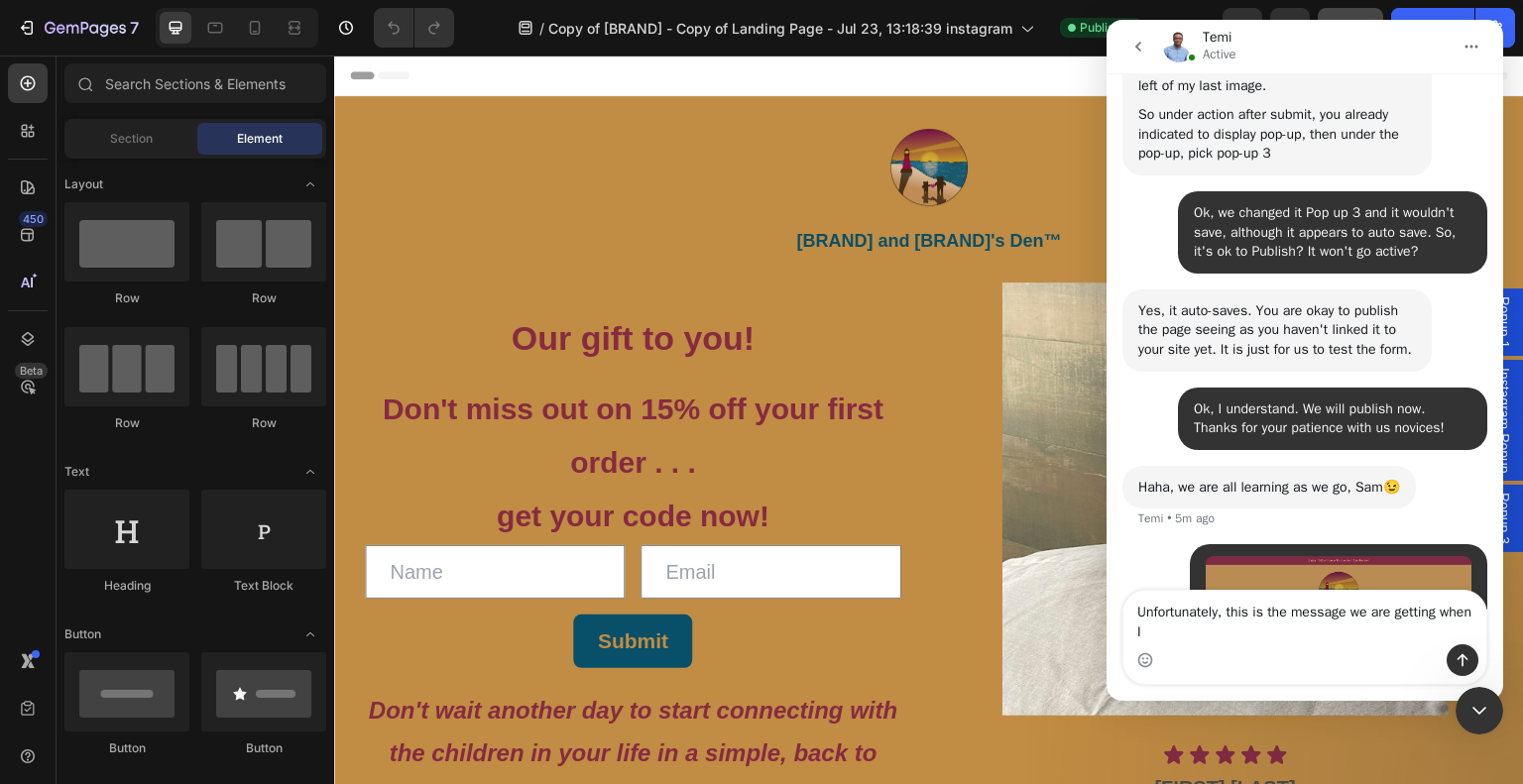scroll, scrollTop: 13634, scrollLeft: 0, axis: vertical 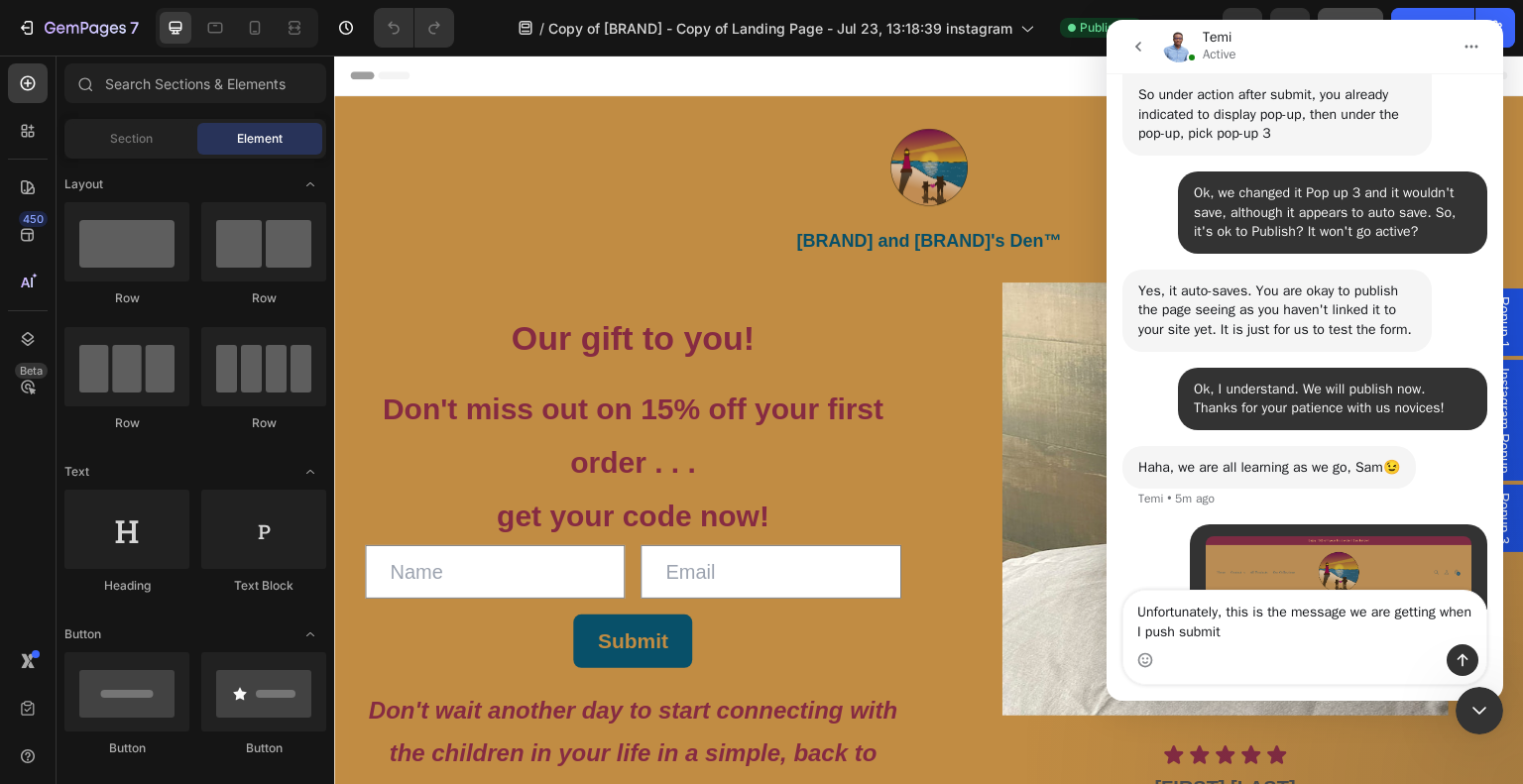 type on "Unfortunately, this is the message we are getting when I push submit." 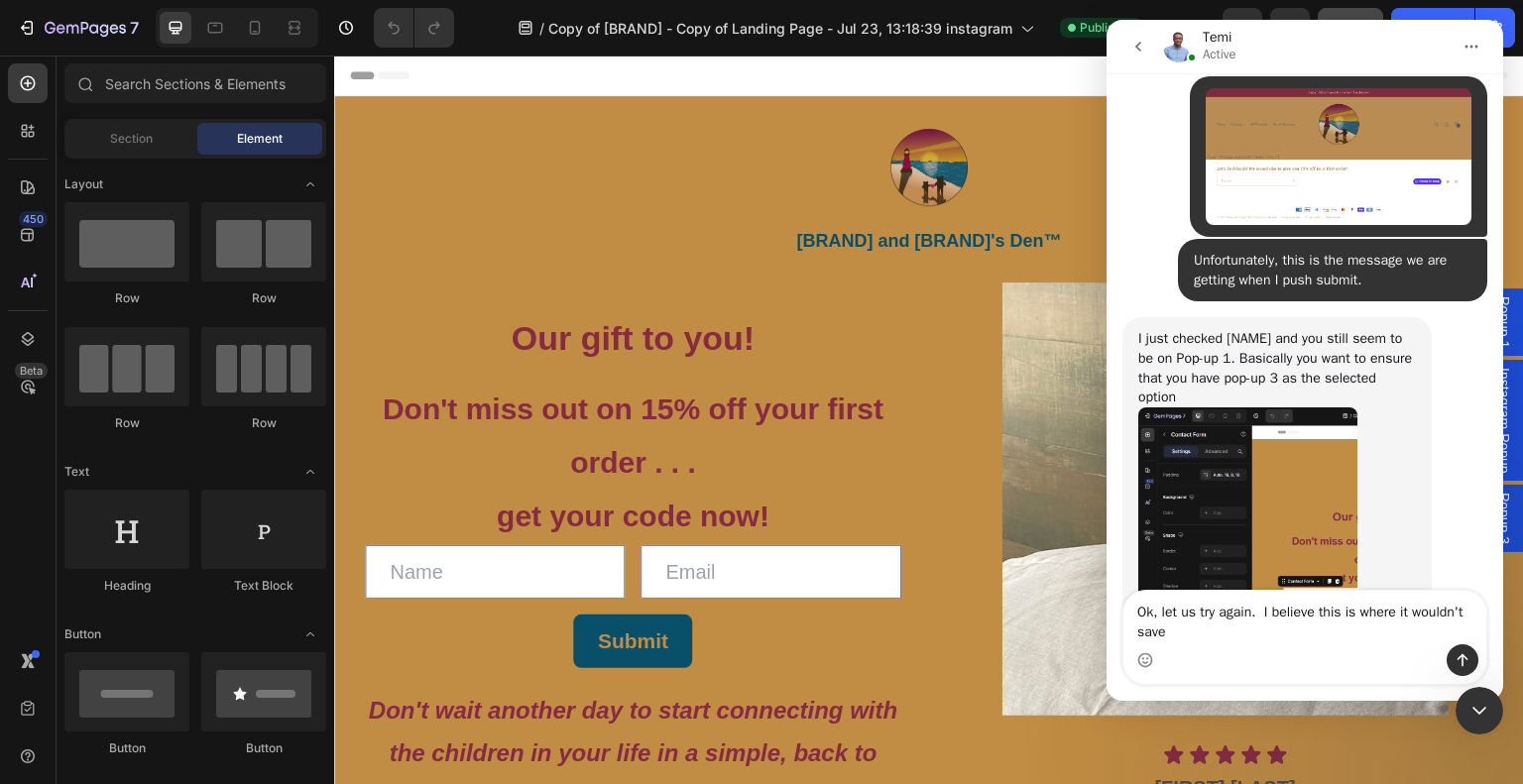 scroll, scrollTop: 14082, scrollLeft: 0, axis: vertical 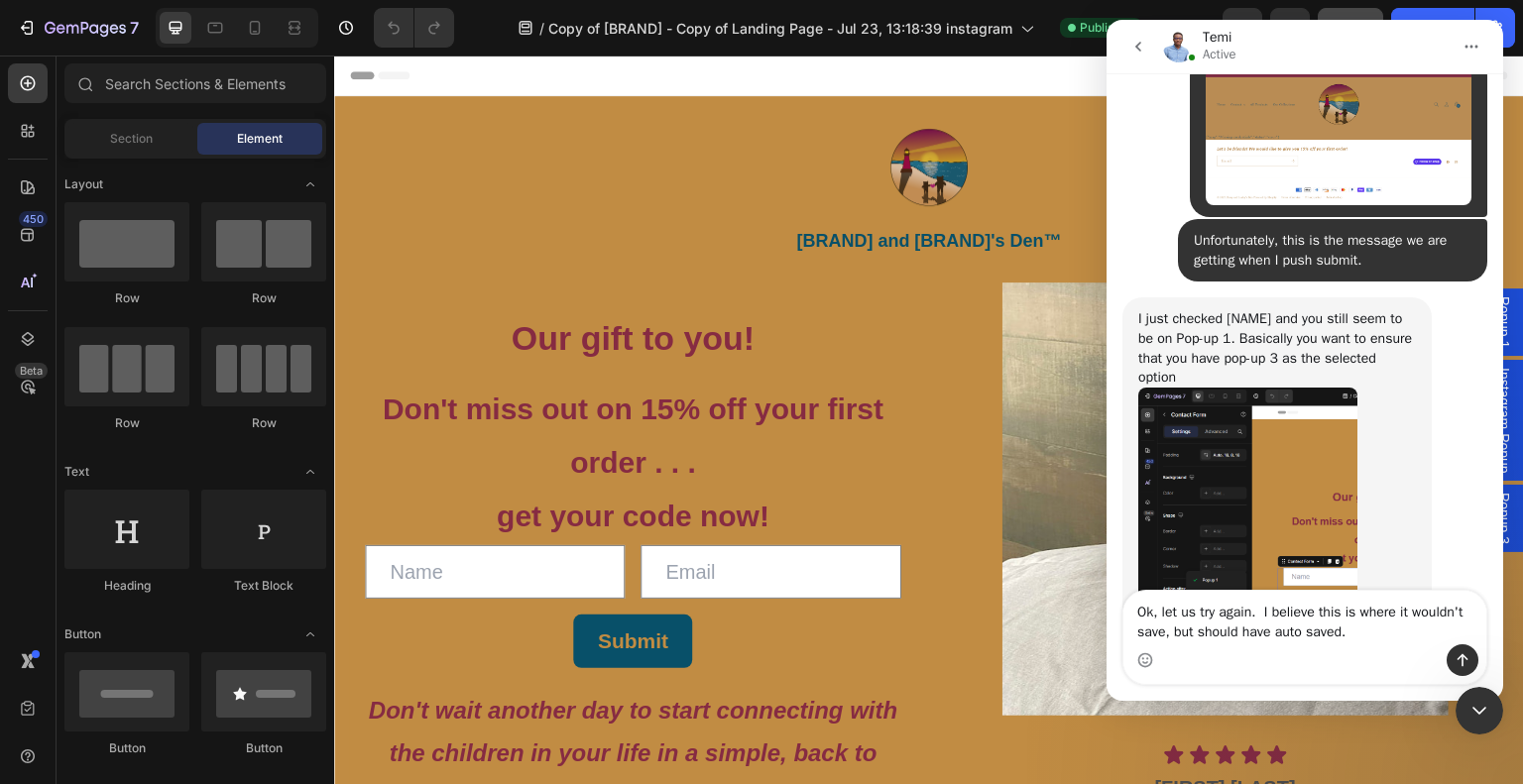 type on "Ok, let us try again.  I believe this is where it wouldn't save, but should have auto saved." 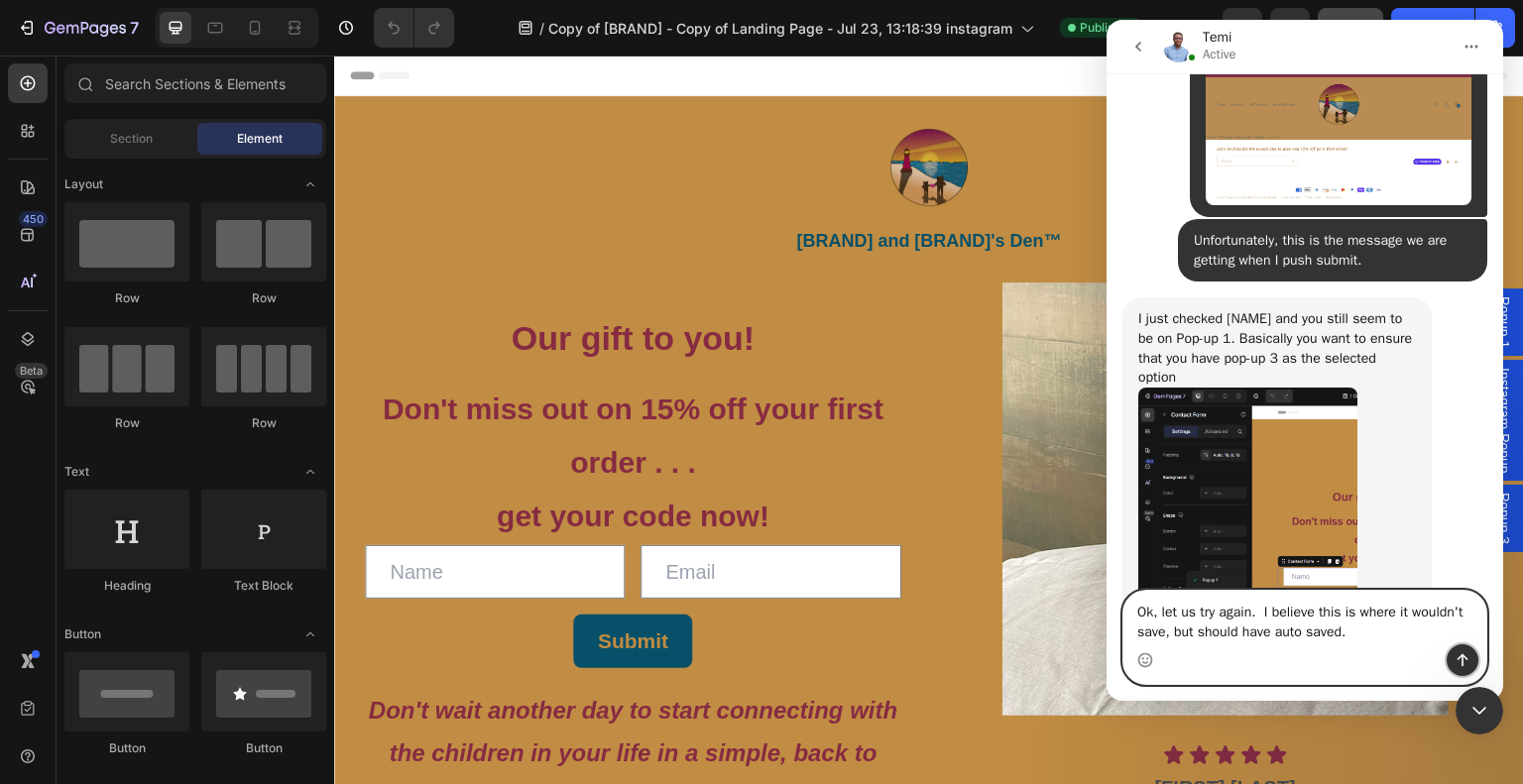 click at bounding box center [1463, 660] 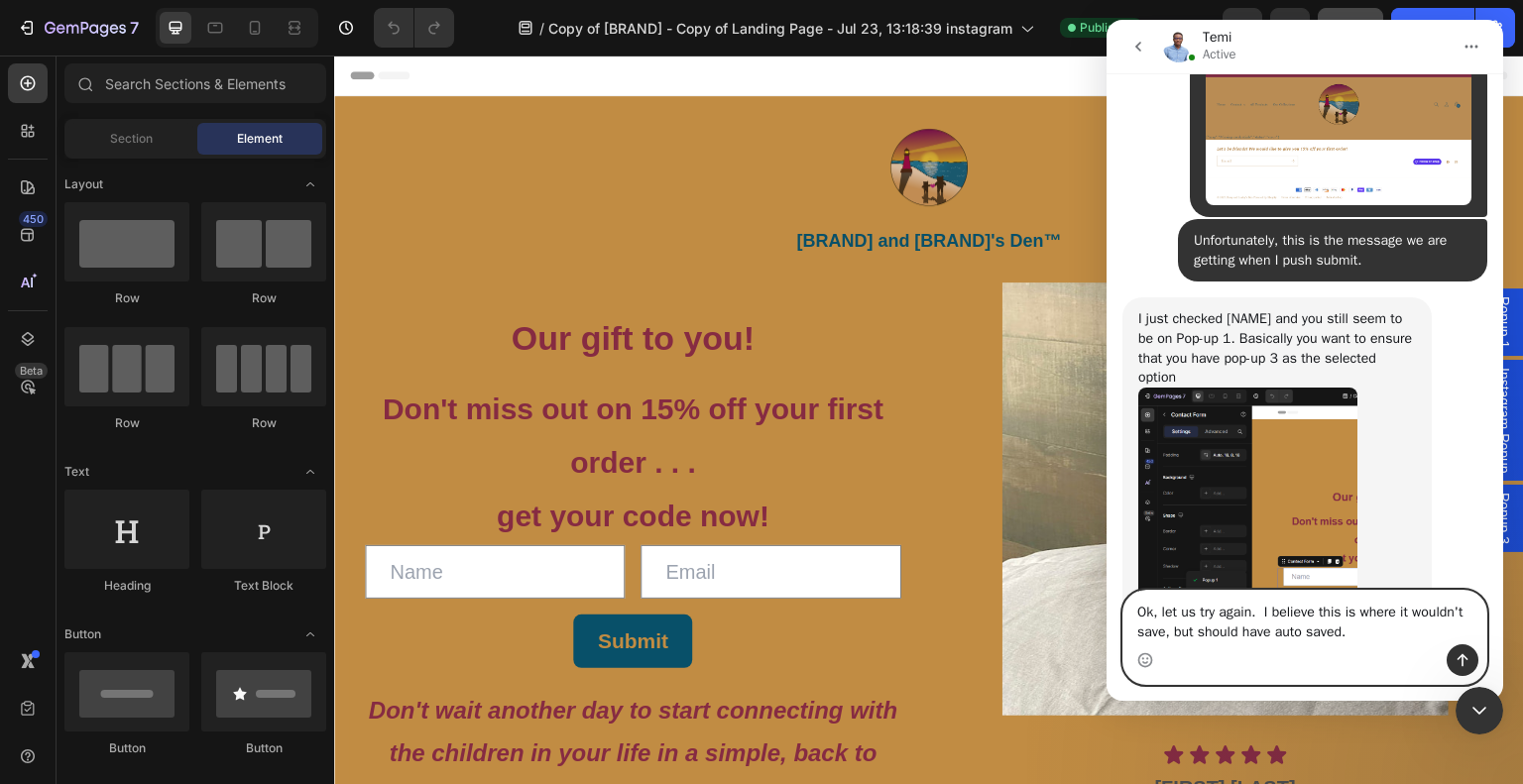 type 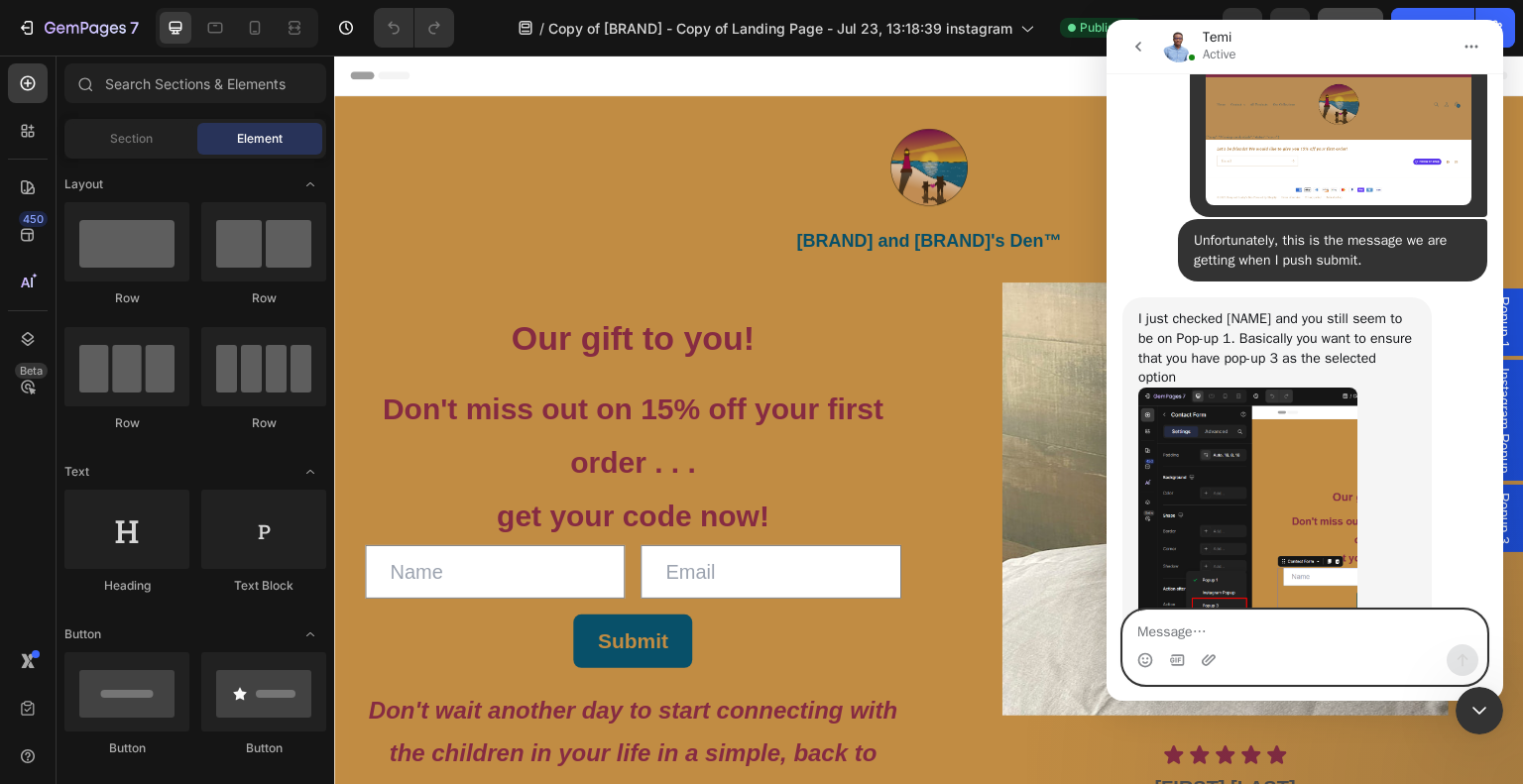 scroll, scrollTop: 14142, scrollLeft: 0, axis: vertical 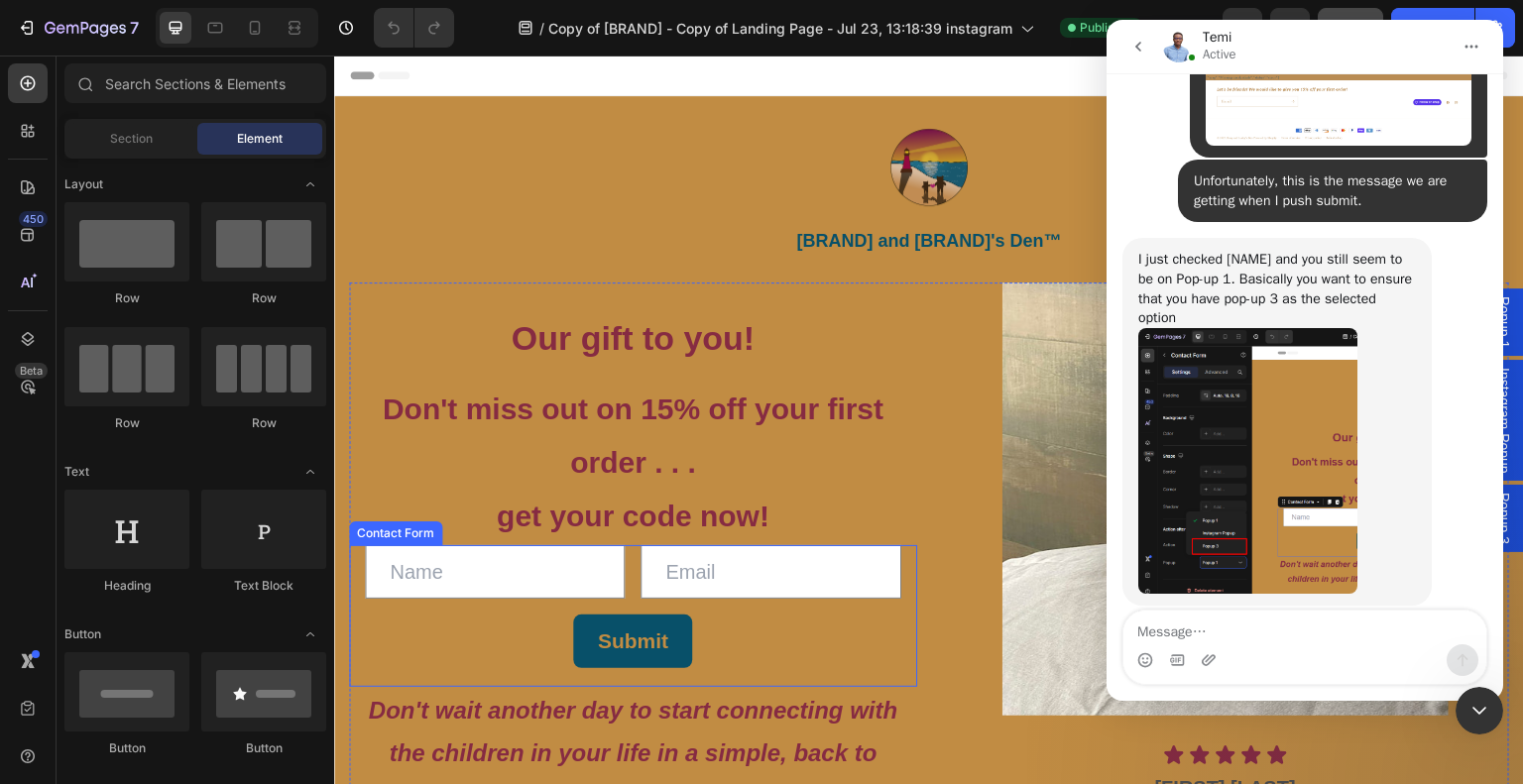 click on "Text Field Email Field Row Submit Submit Button Contact Form" at bounding box center [633, 616] 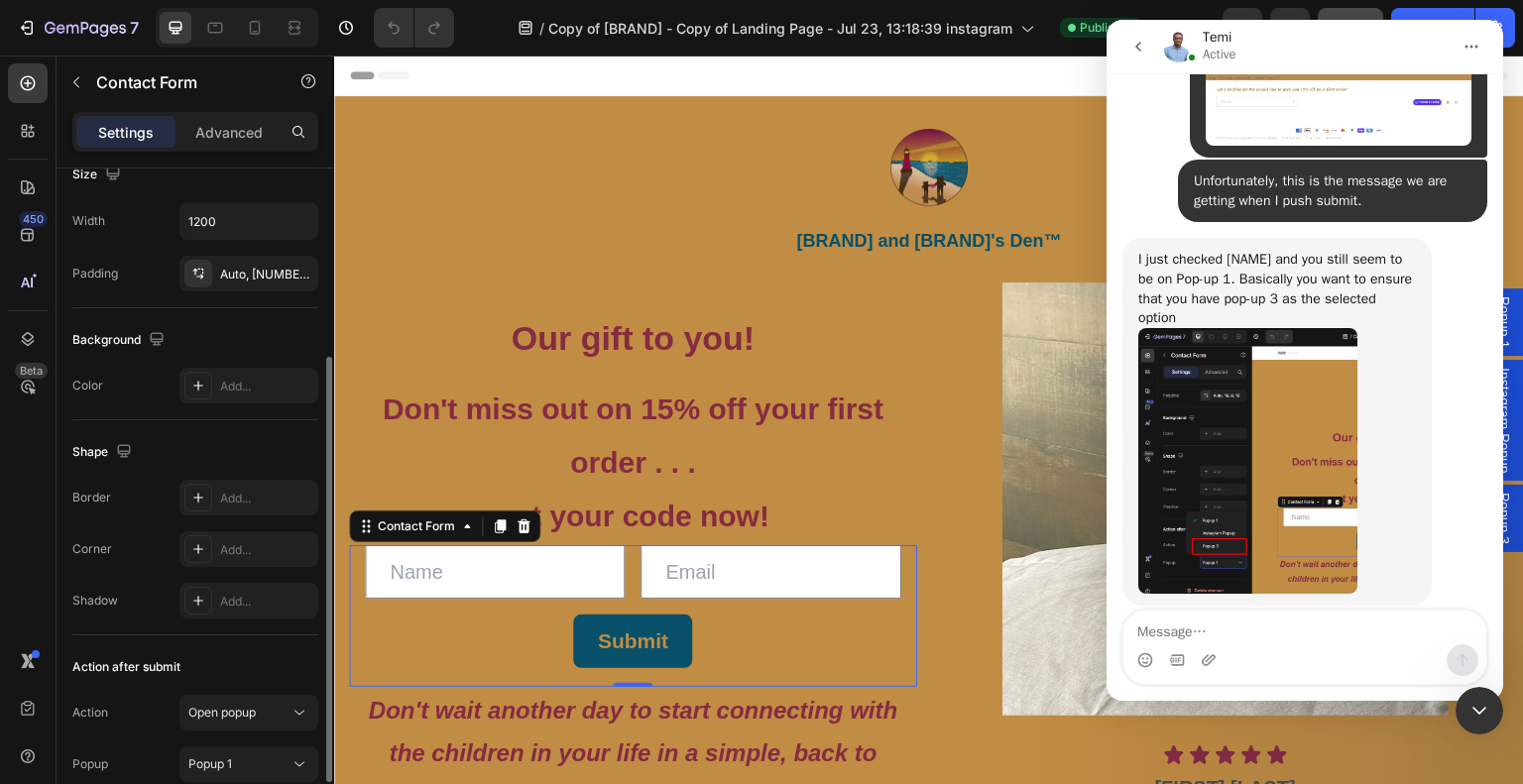 scroll, scrollTop: 389, scrollLeft: 0, axis: vertical 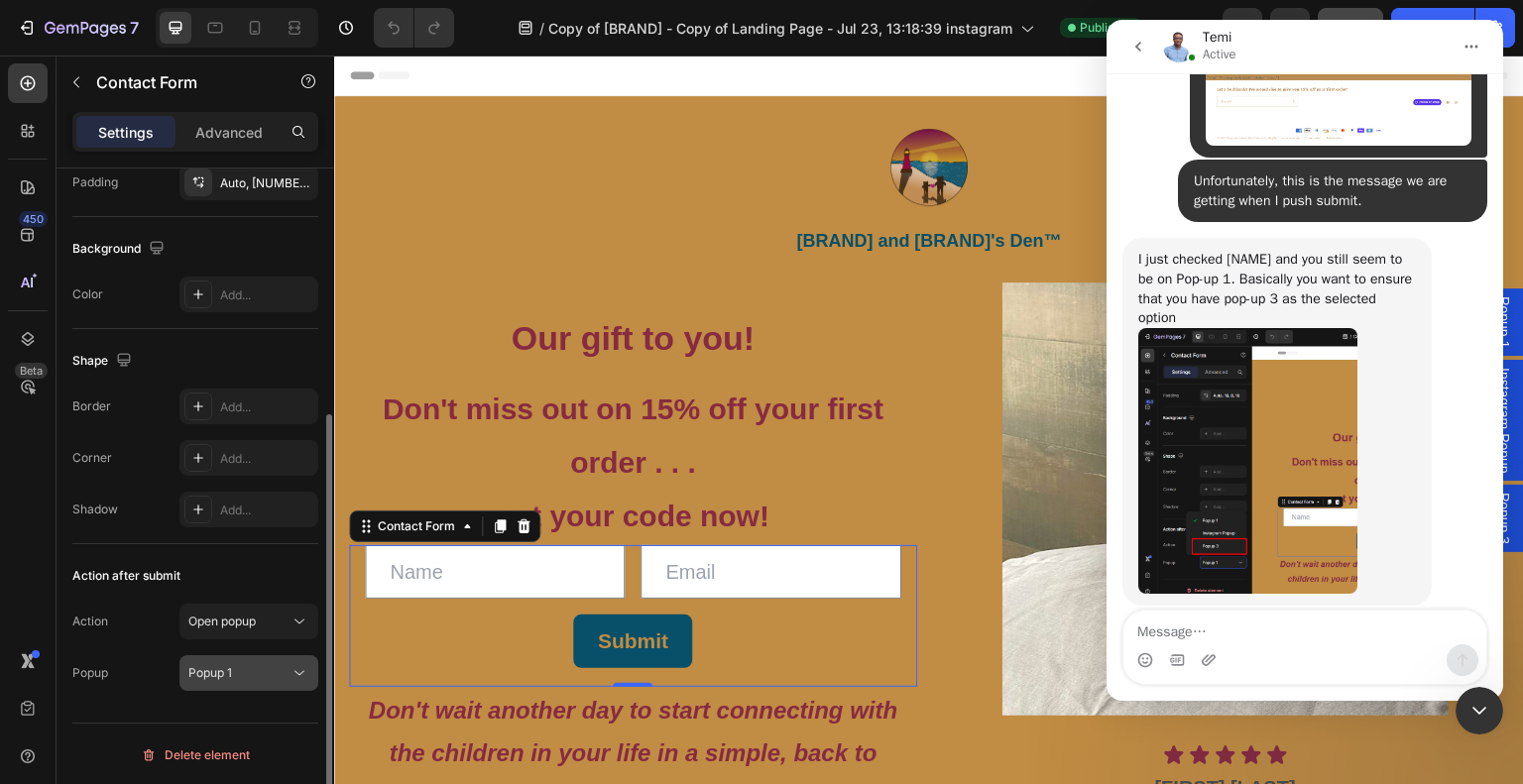 click on "Popup 1" at bounding box center [239, 673] 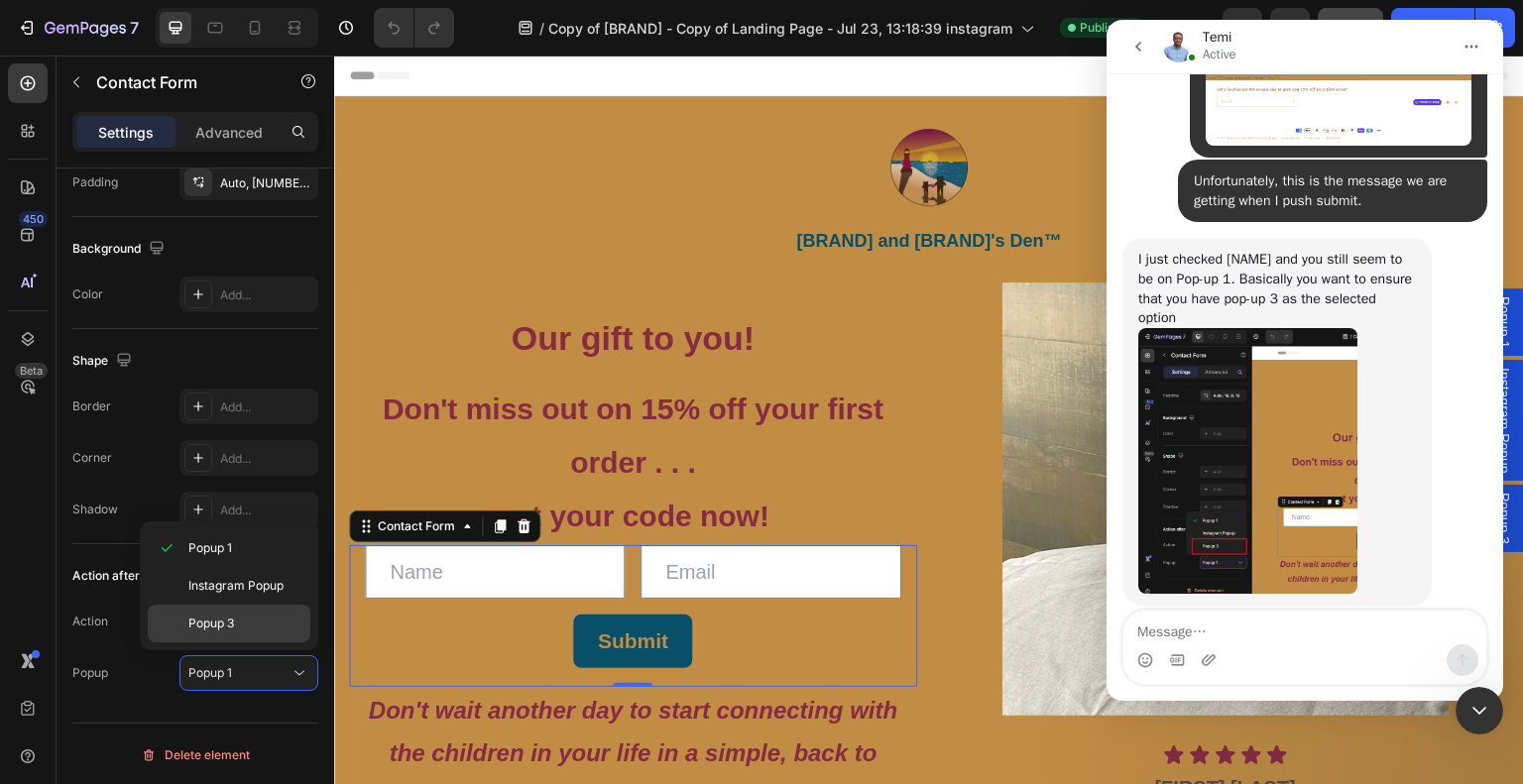 click on "Popup 3" 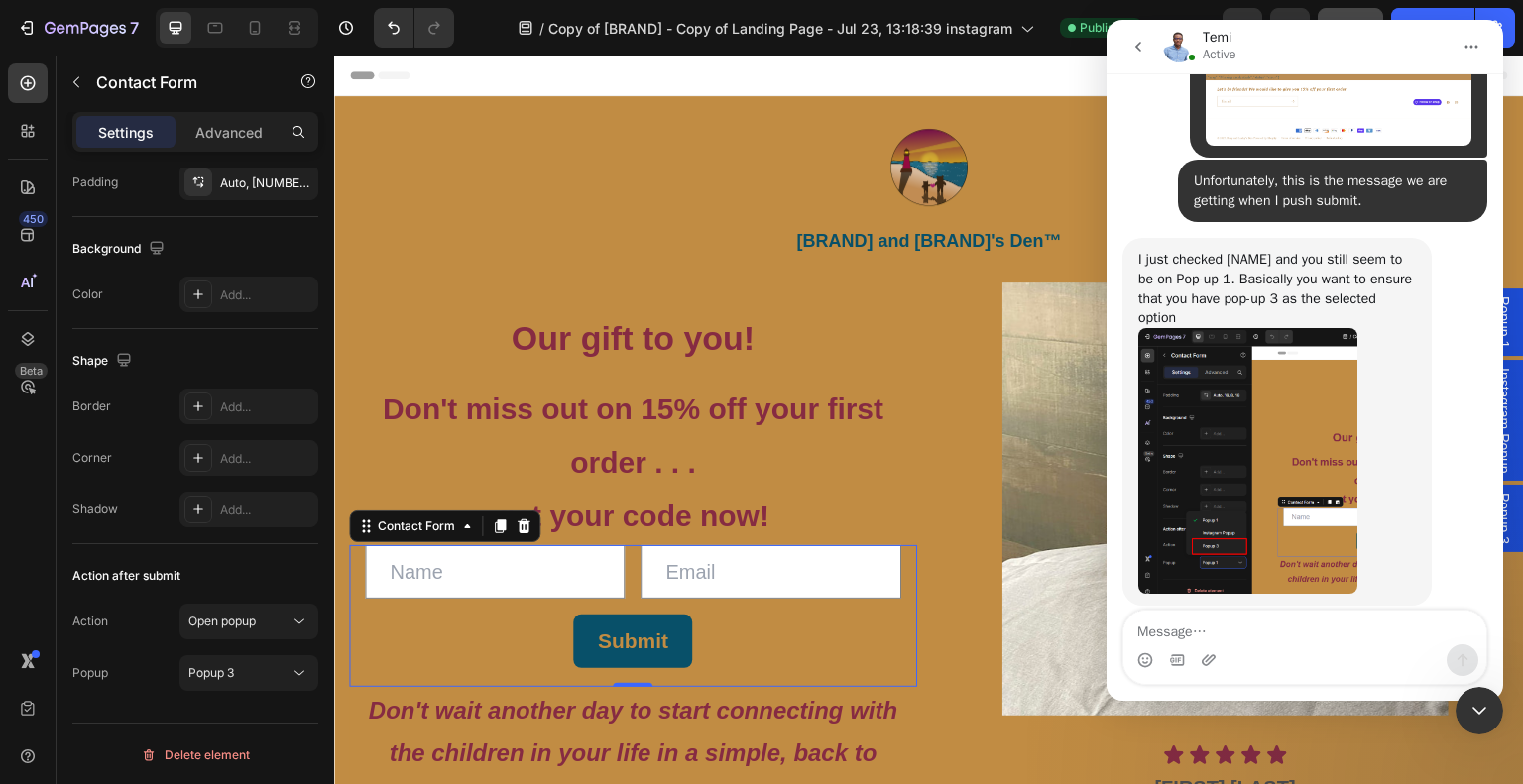 click 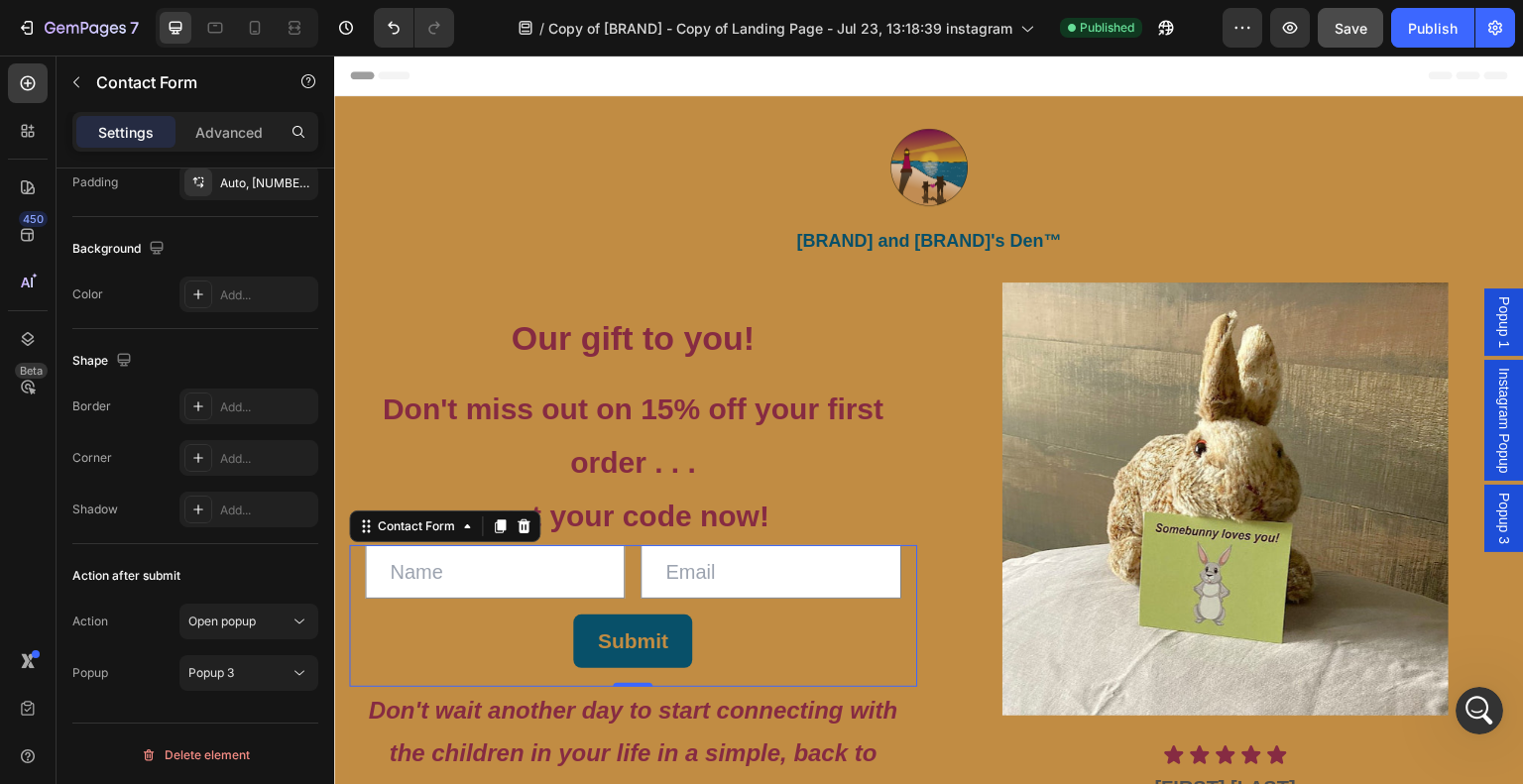 scroll, scrollTop: 0, scrollLeft: 0, axis: both 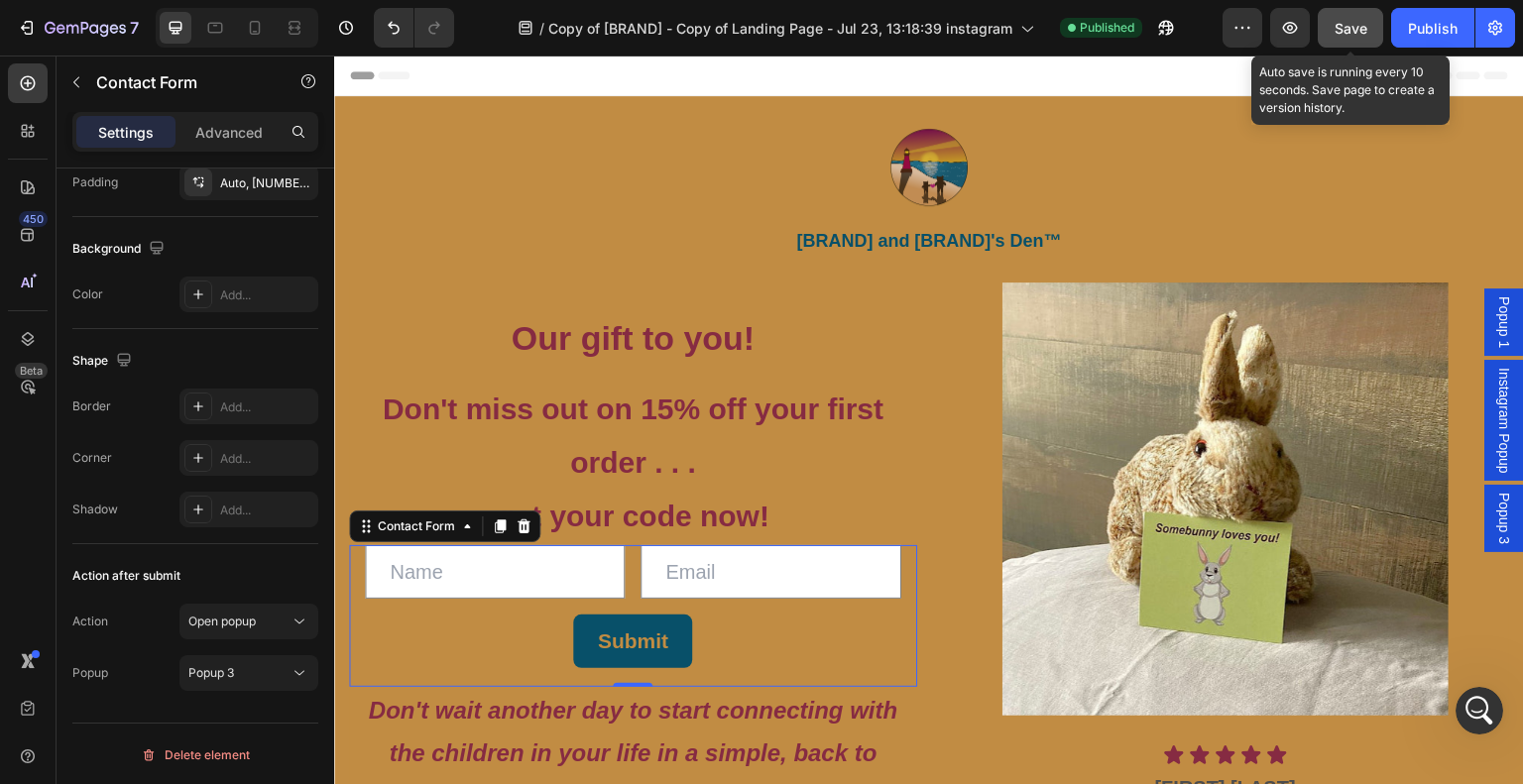 click on "Save" 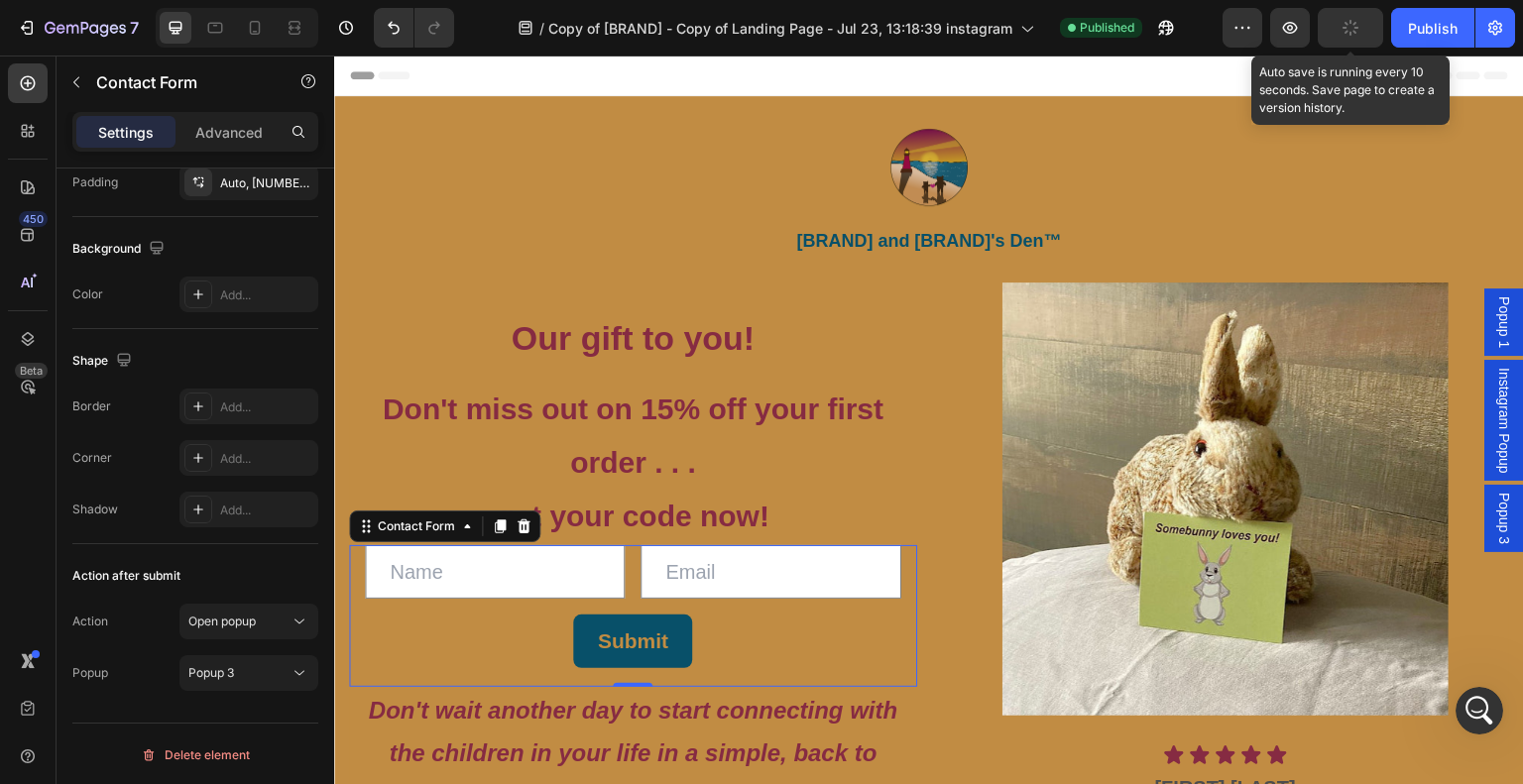 scroll, scrollTop: 14141, scrollLeft: 0, axis: vertical 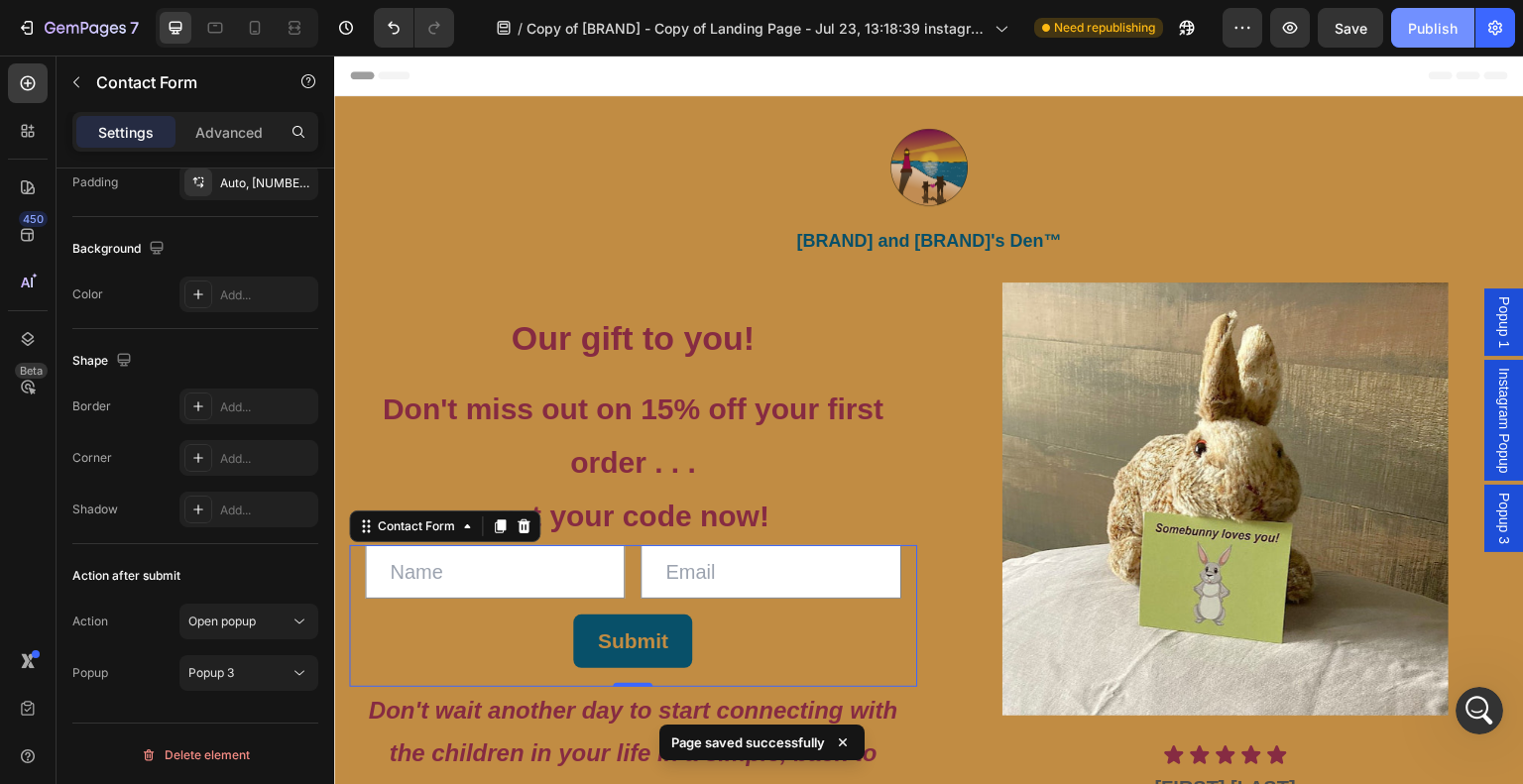 click on "Publish" at bounding box center (1433, 28) 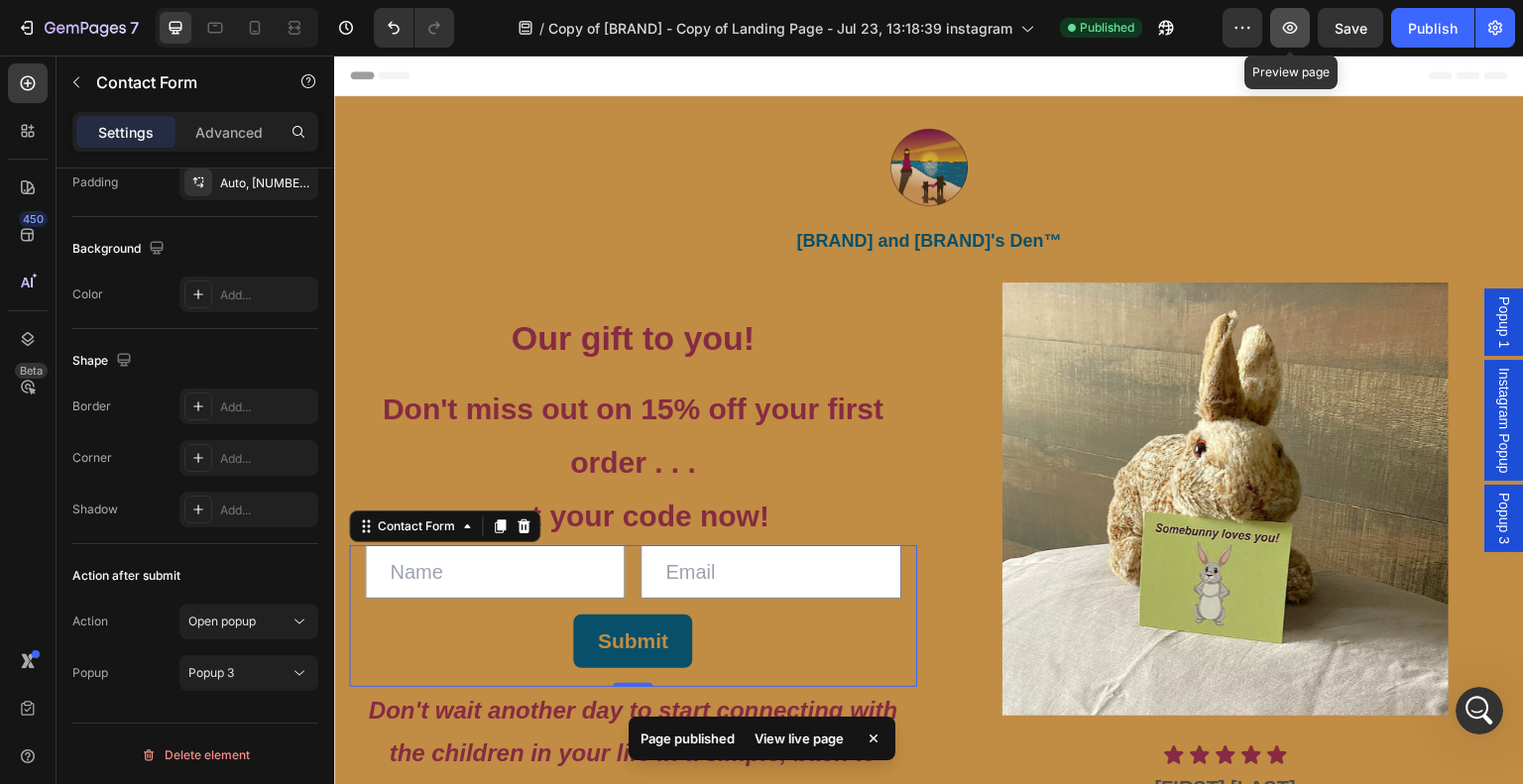 click 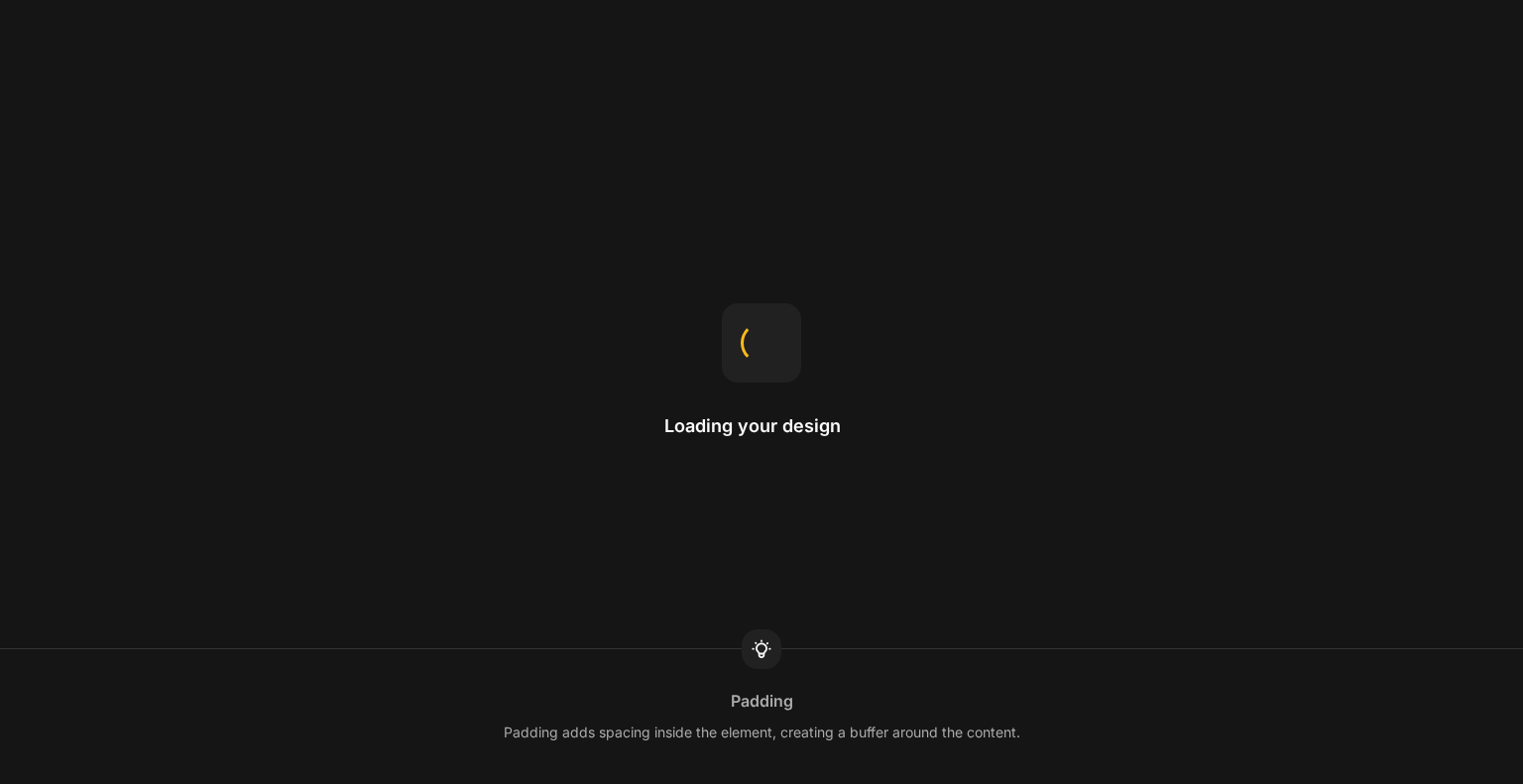 scroll, scrollTop: 0, scrollLeft: 0, axis: both 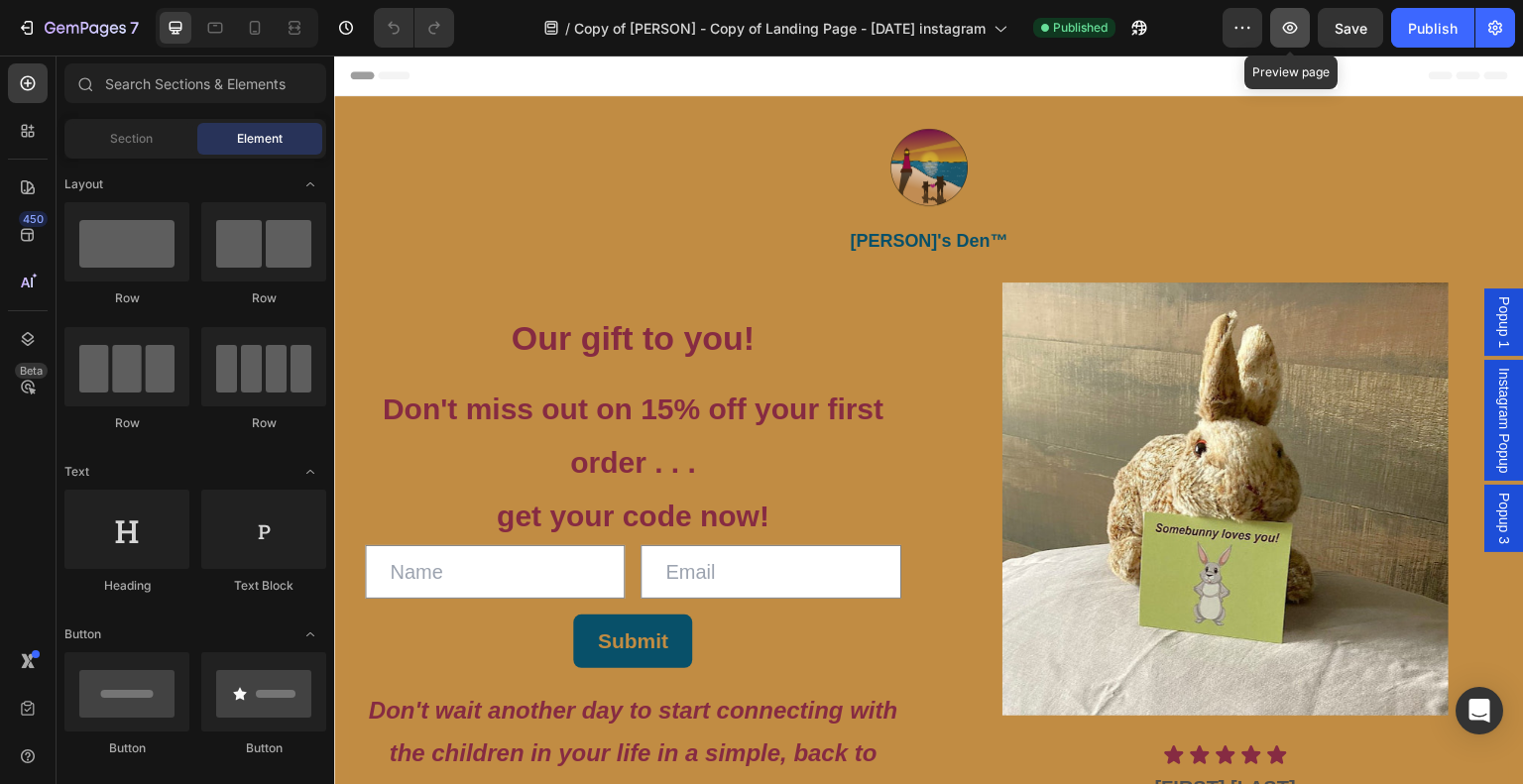 click 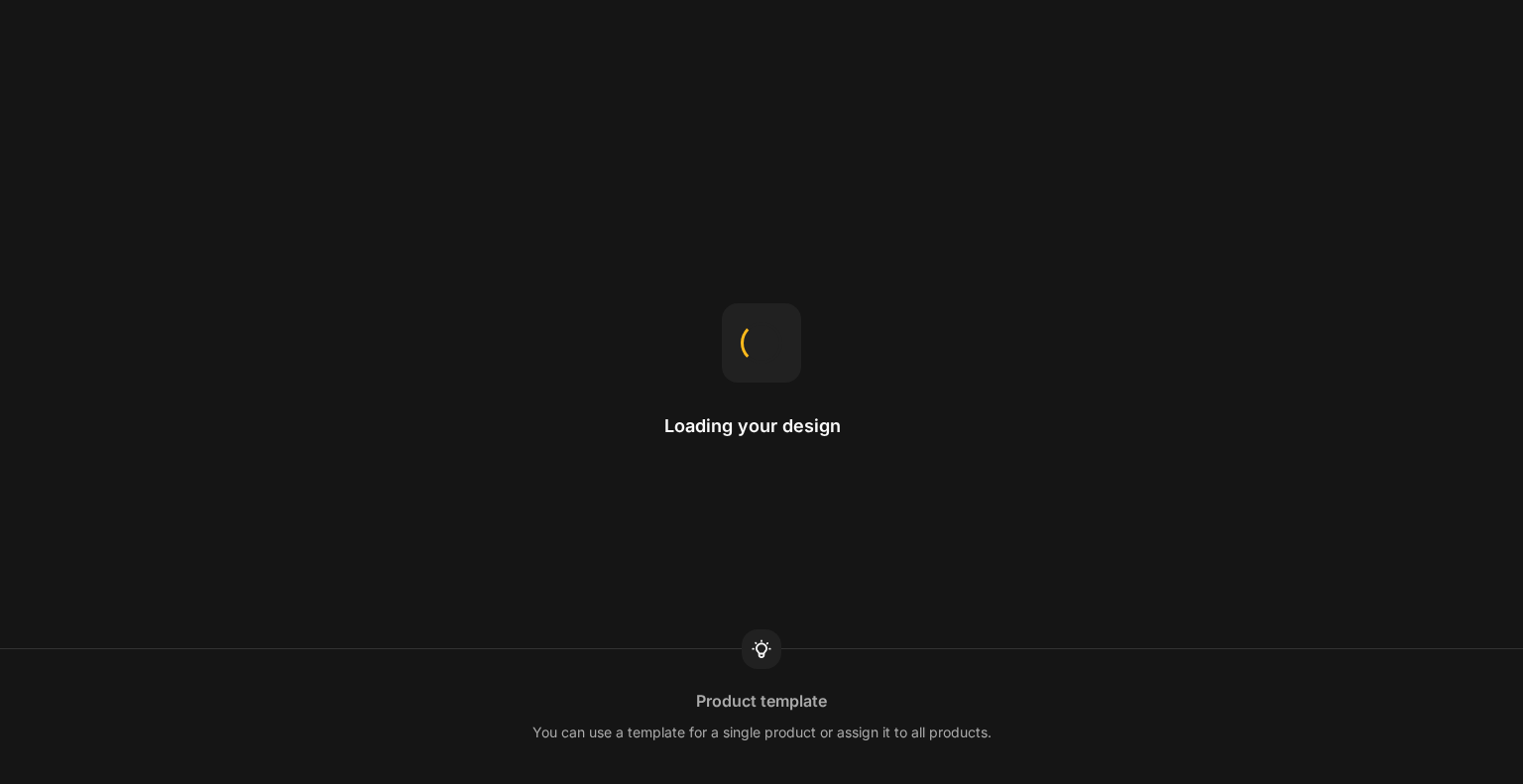 scroll, scrollTop: 0, scrollLeft: 0, axis: both 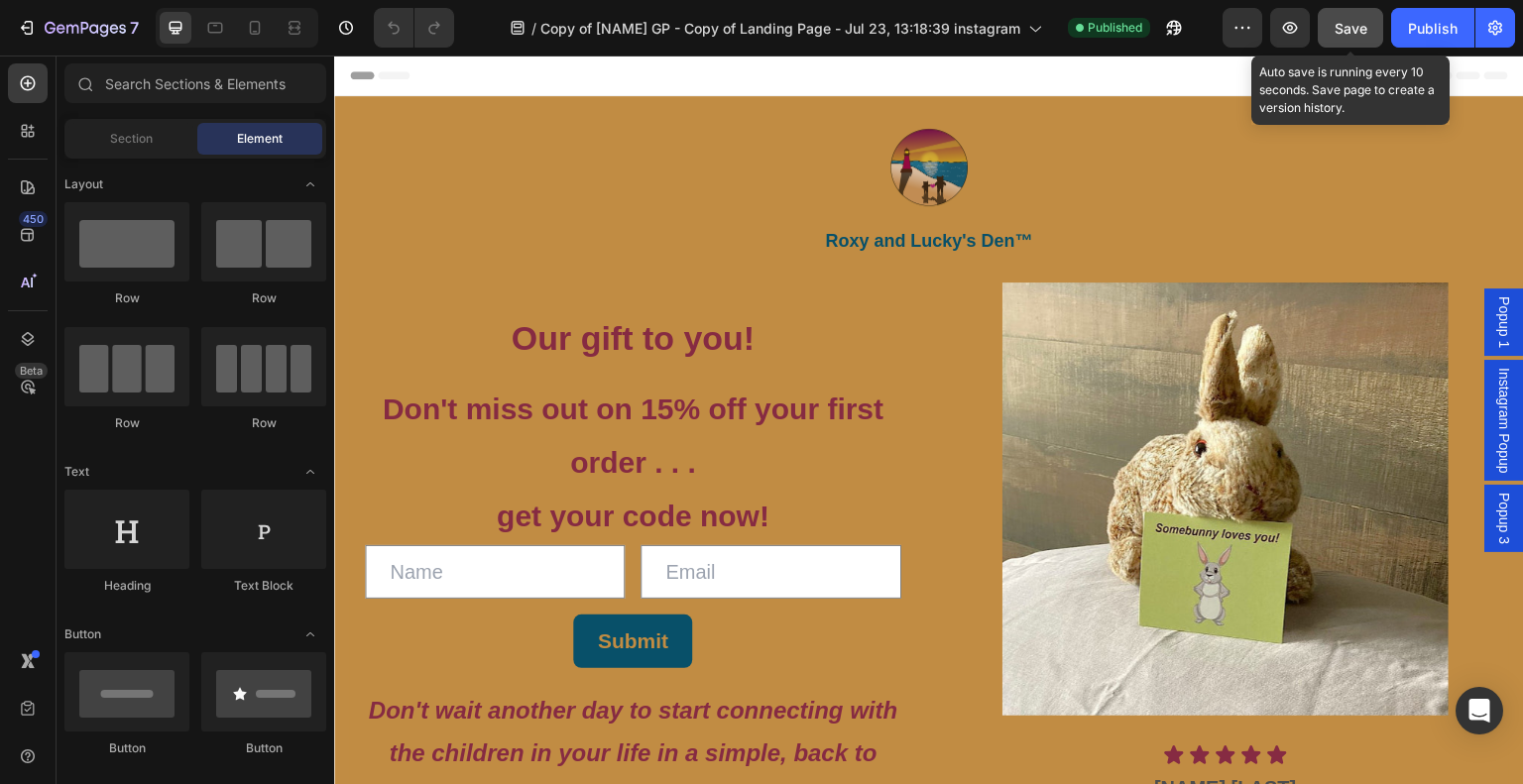 click on "Save" 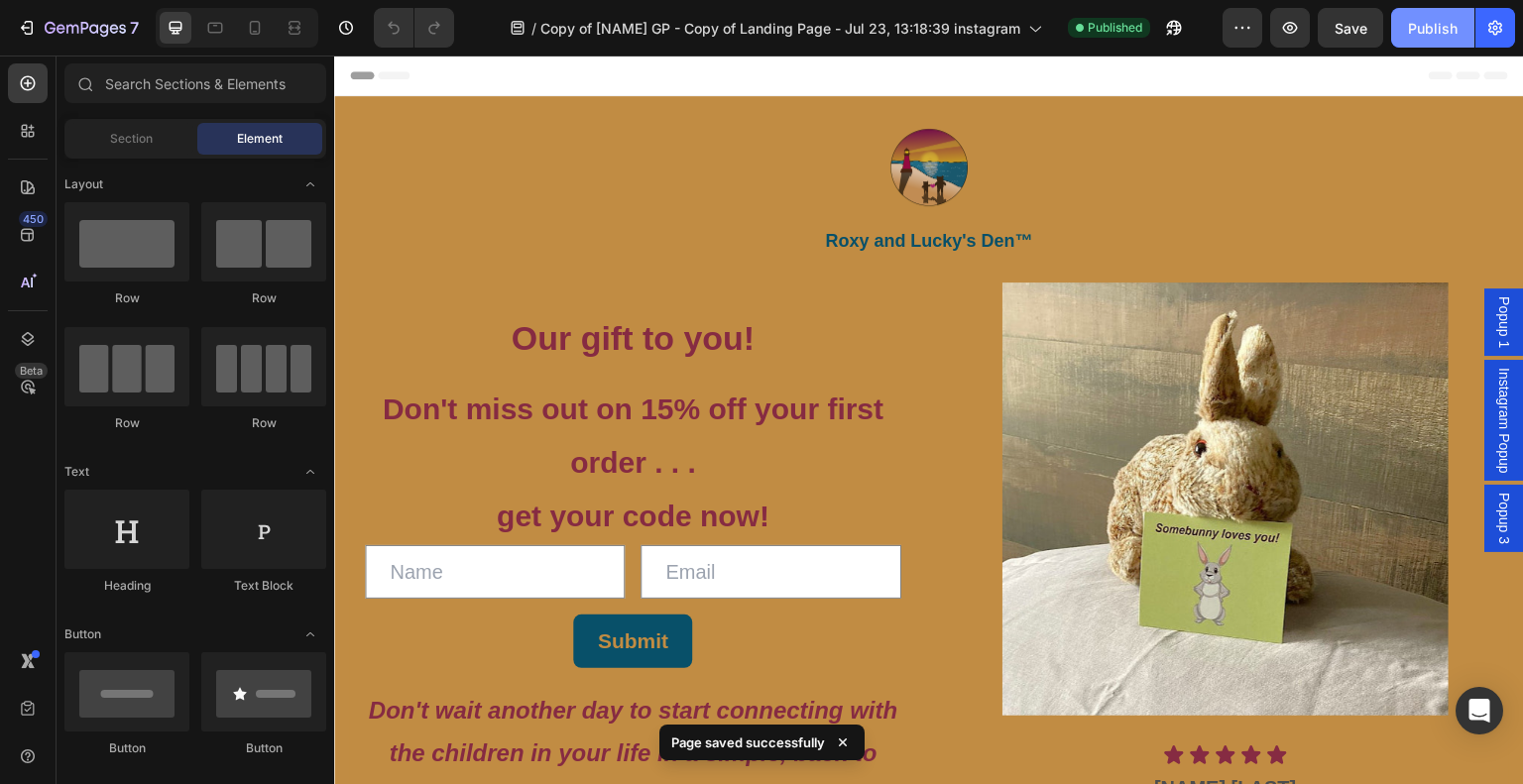 click on "Publish" at bounding box center (1433, 28) 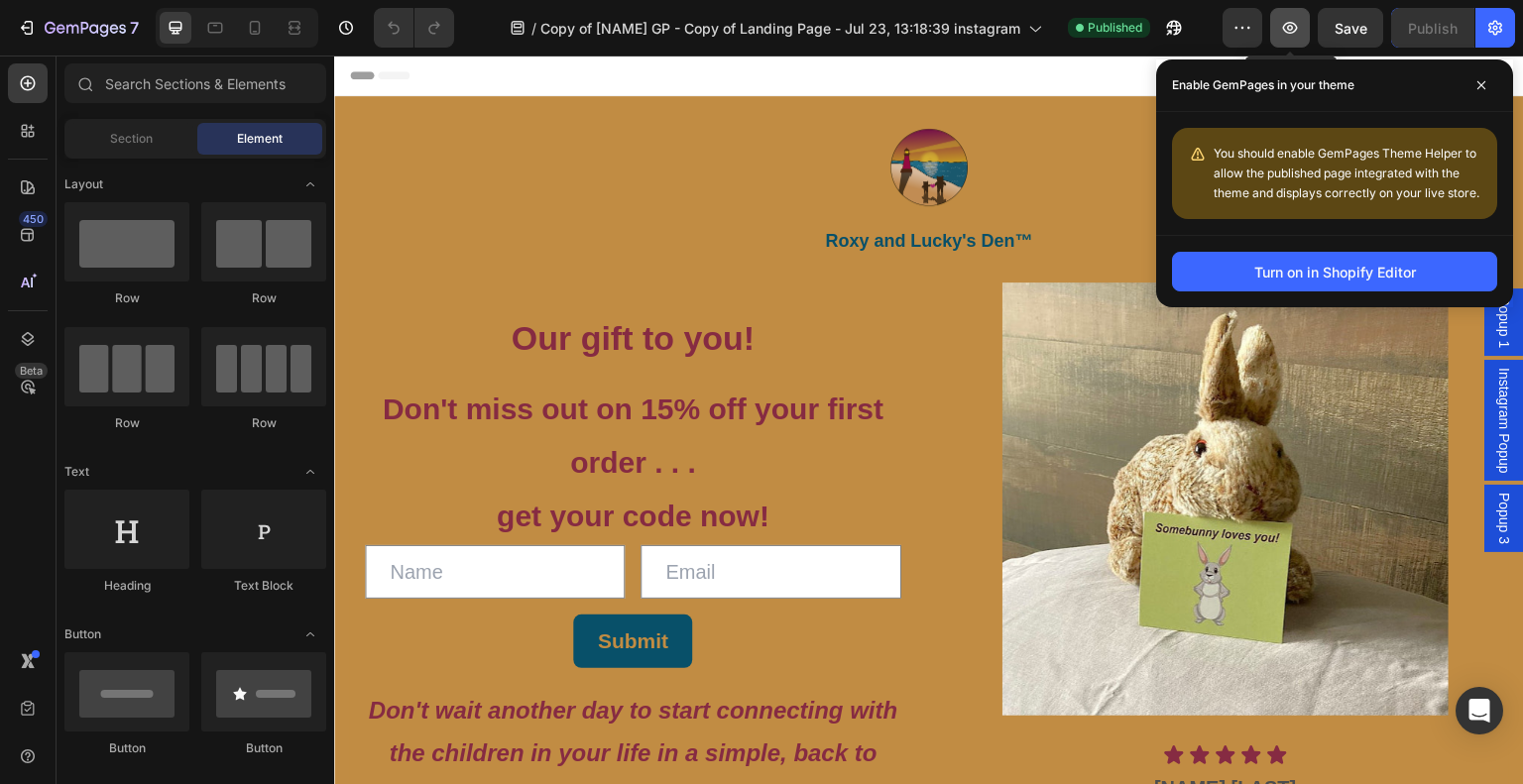 click 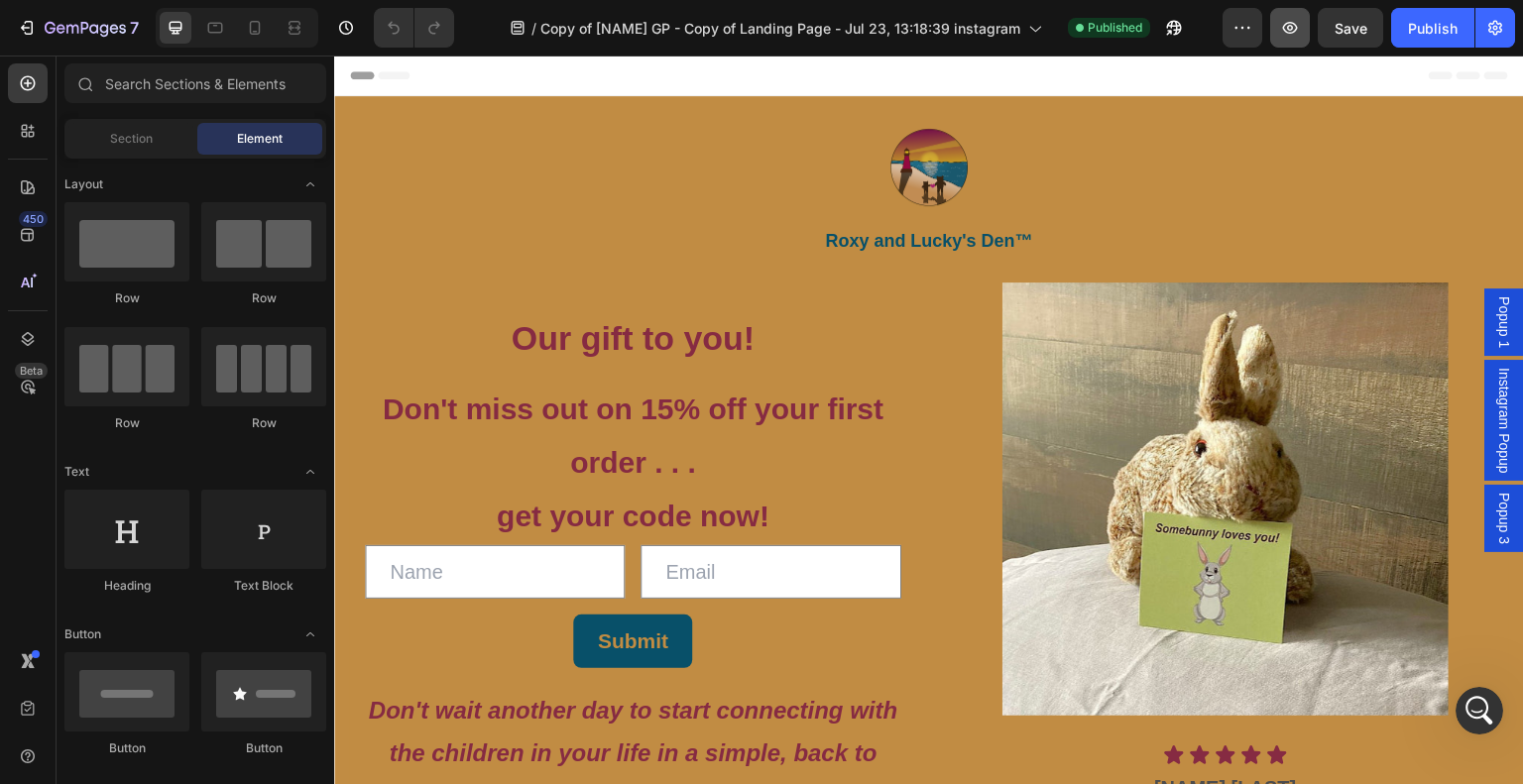 scroll, scrollTop: 0, scrollLeft: 0, axis: both 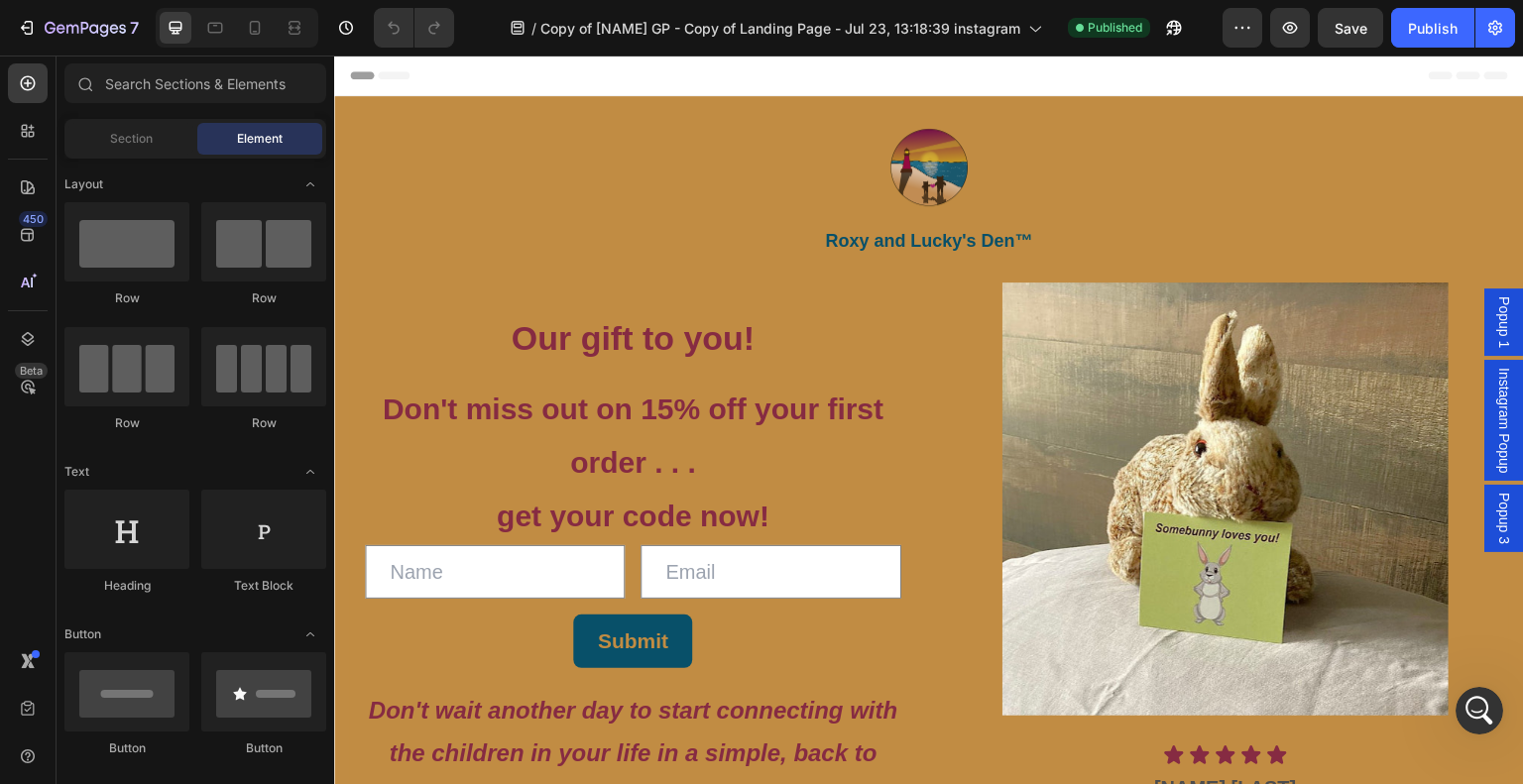drag, startPoint x: 1476, startPoint y: 721, endPoint x: 1468, endPoint y: 693, distance: 29.12044 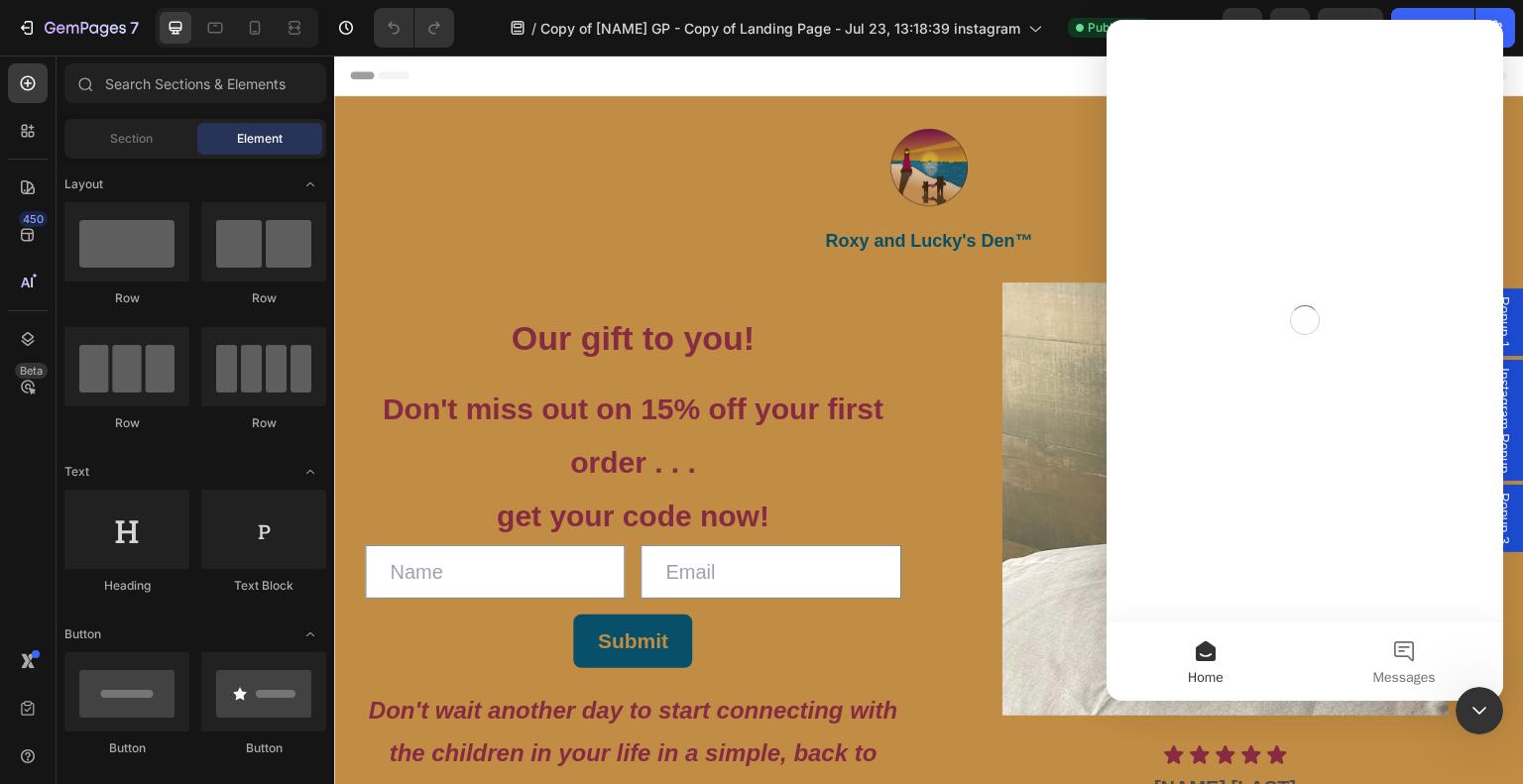 scroll, scrollTop: 0, scrollLeft: 0, axis: both 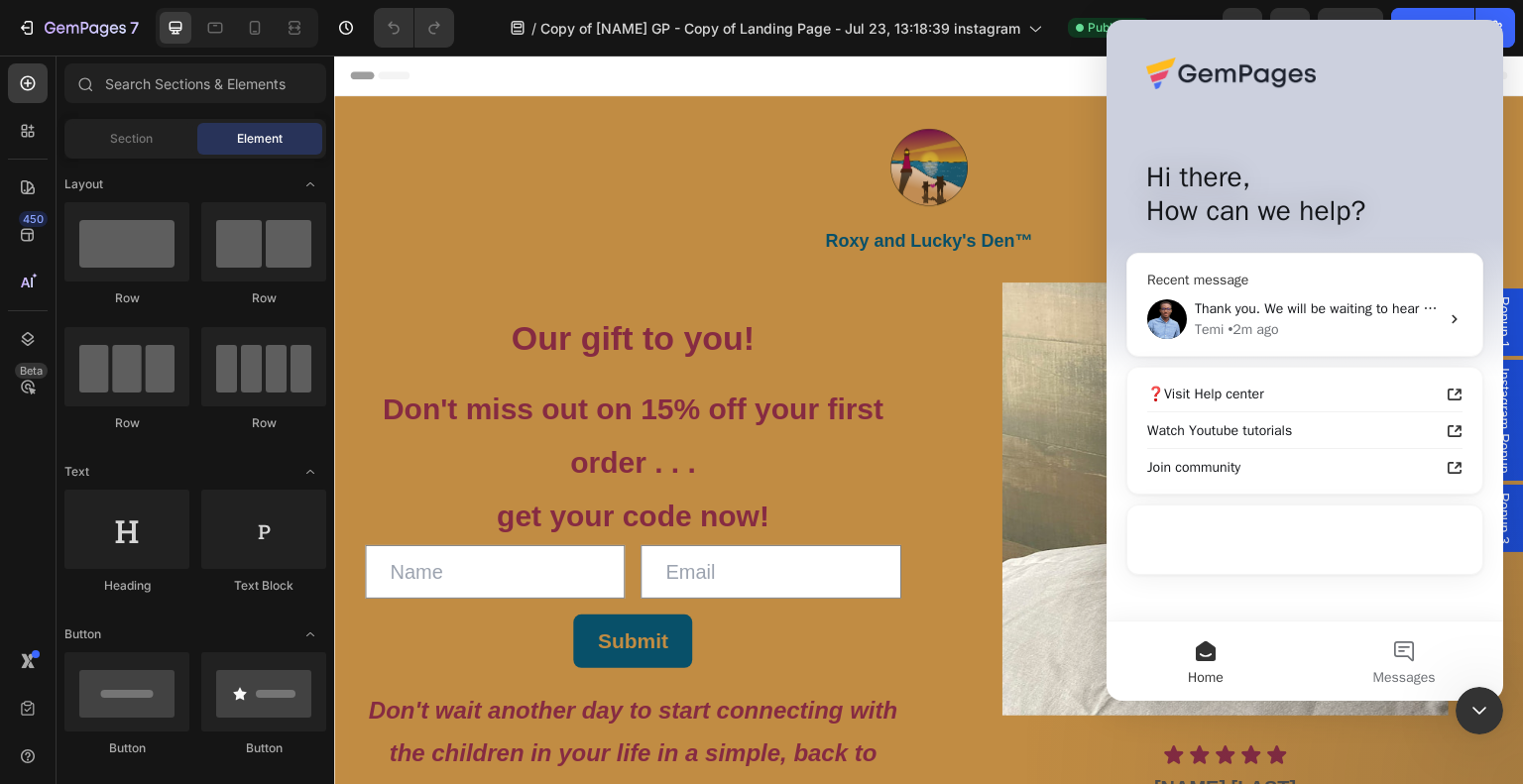 click on "[NAME] • 2m ago" at bounding box center (1317, 329) 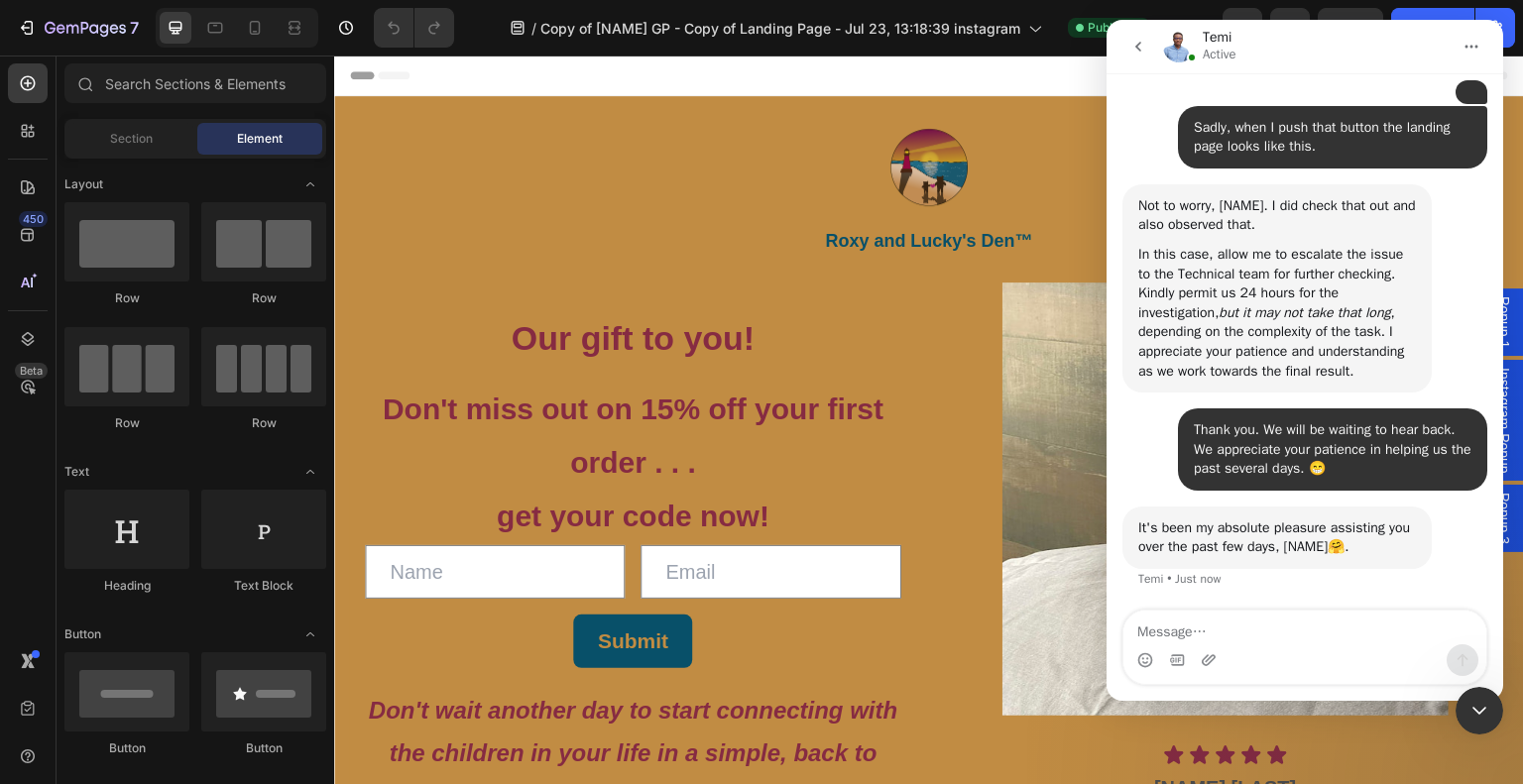 scroll, scrollTop: 15655, scrollLeft: 0, axis: vertical 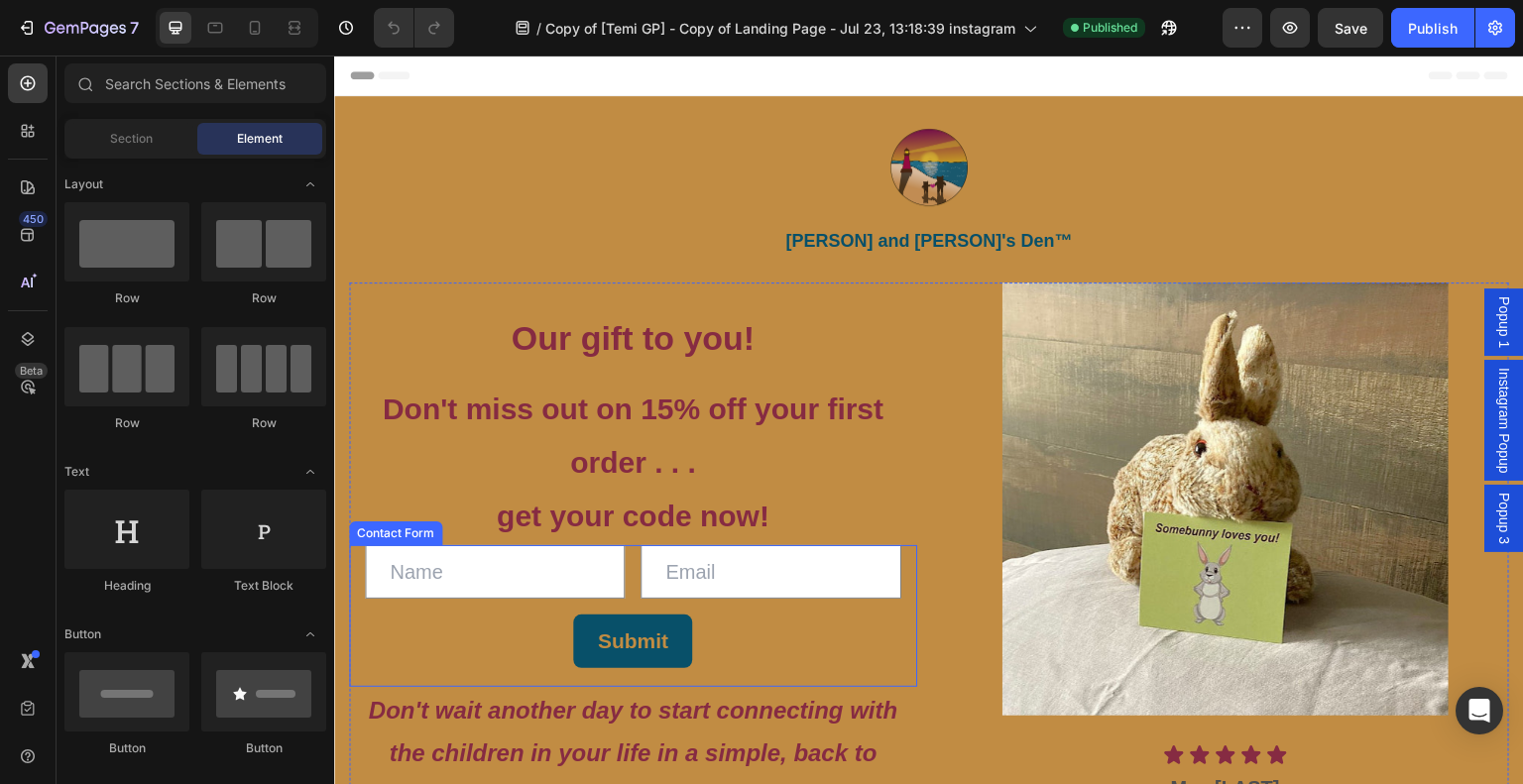 click on "Text Field Email Field Row Submit Submit Button Contact Form" at bounding box center (633, 616) 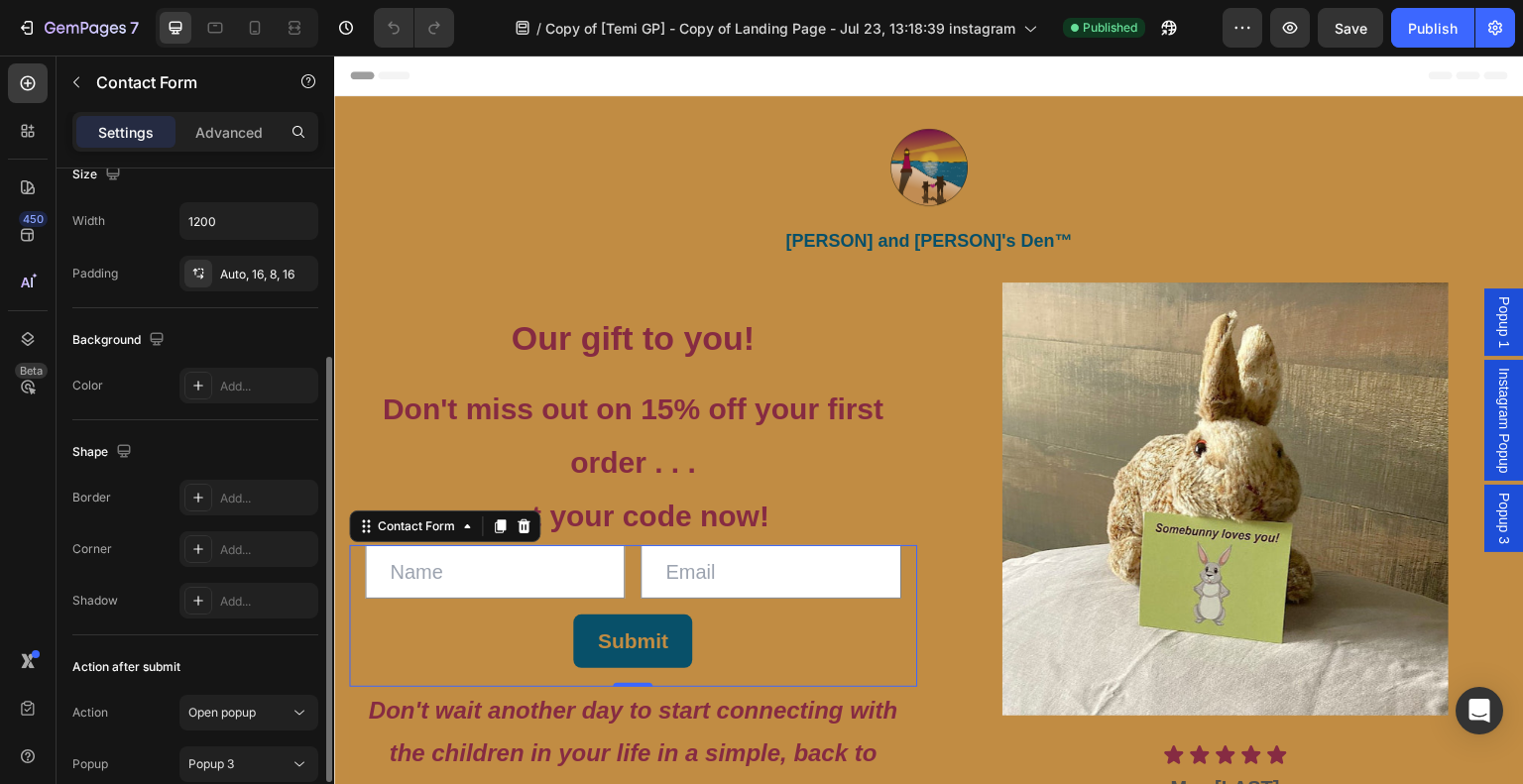 scroll, scrollTop: 389, scrollLeft: 0, axis: vertical 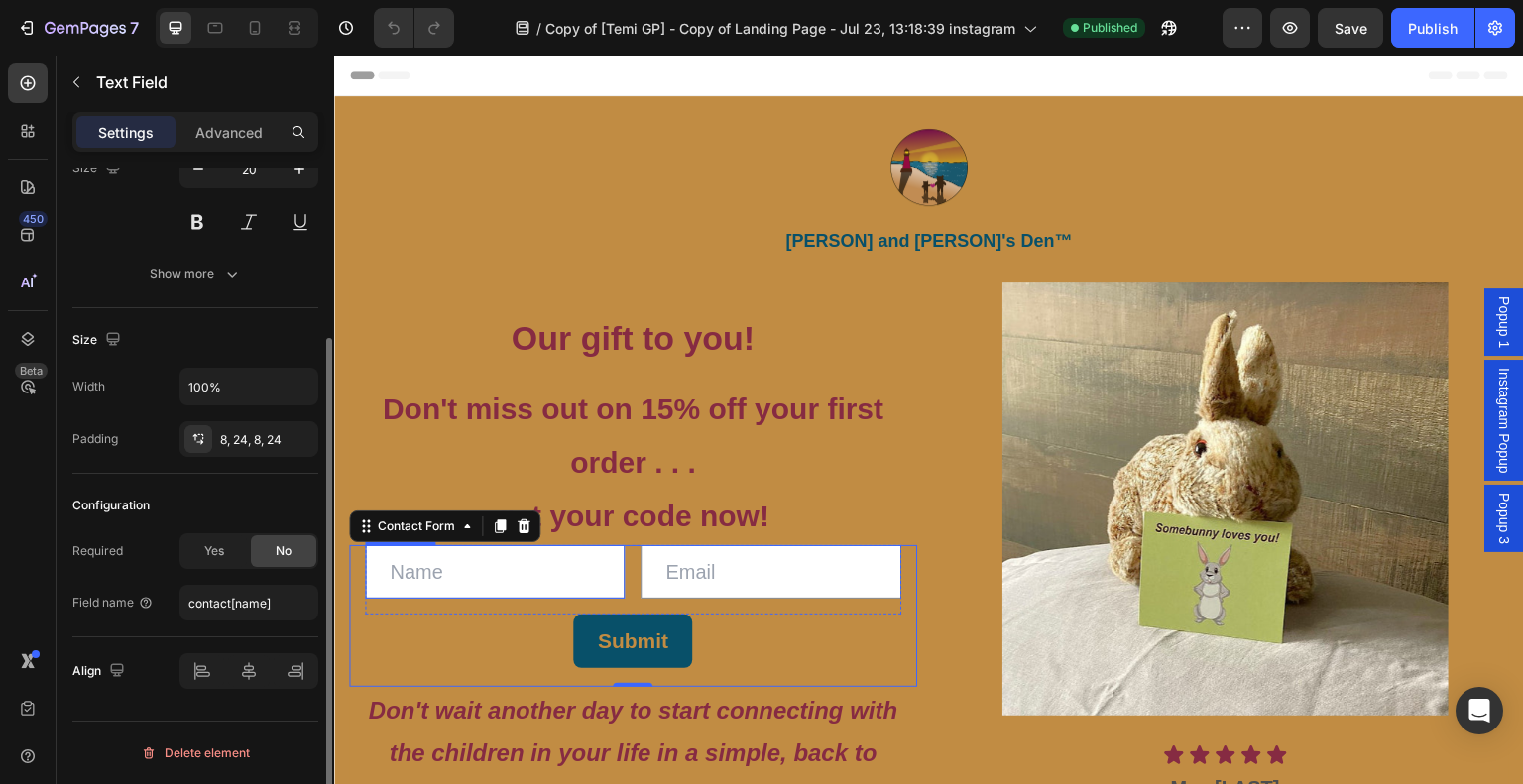 click at bounding box center (495, 572) 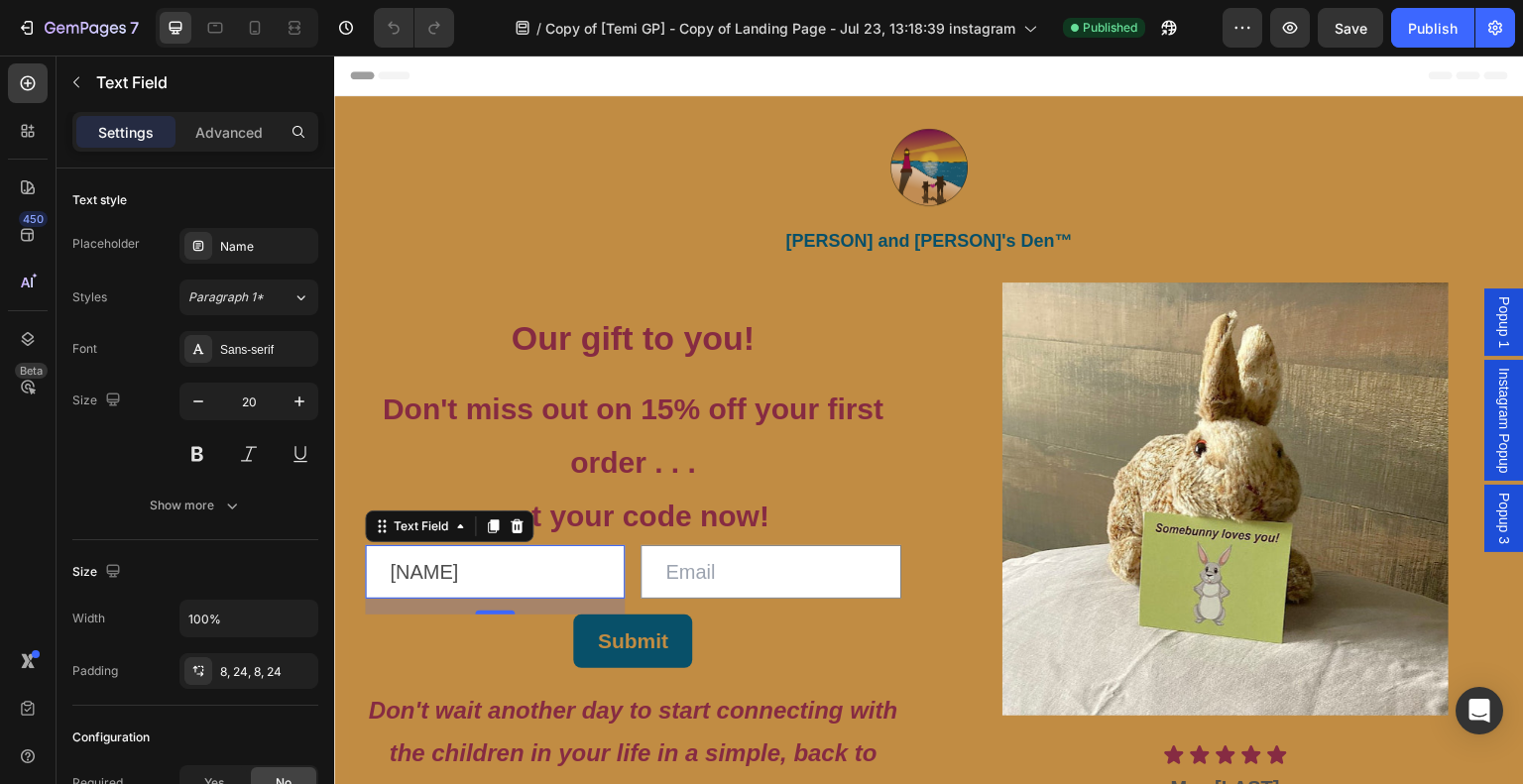 type on "shani" 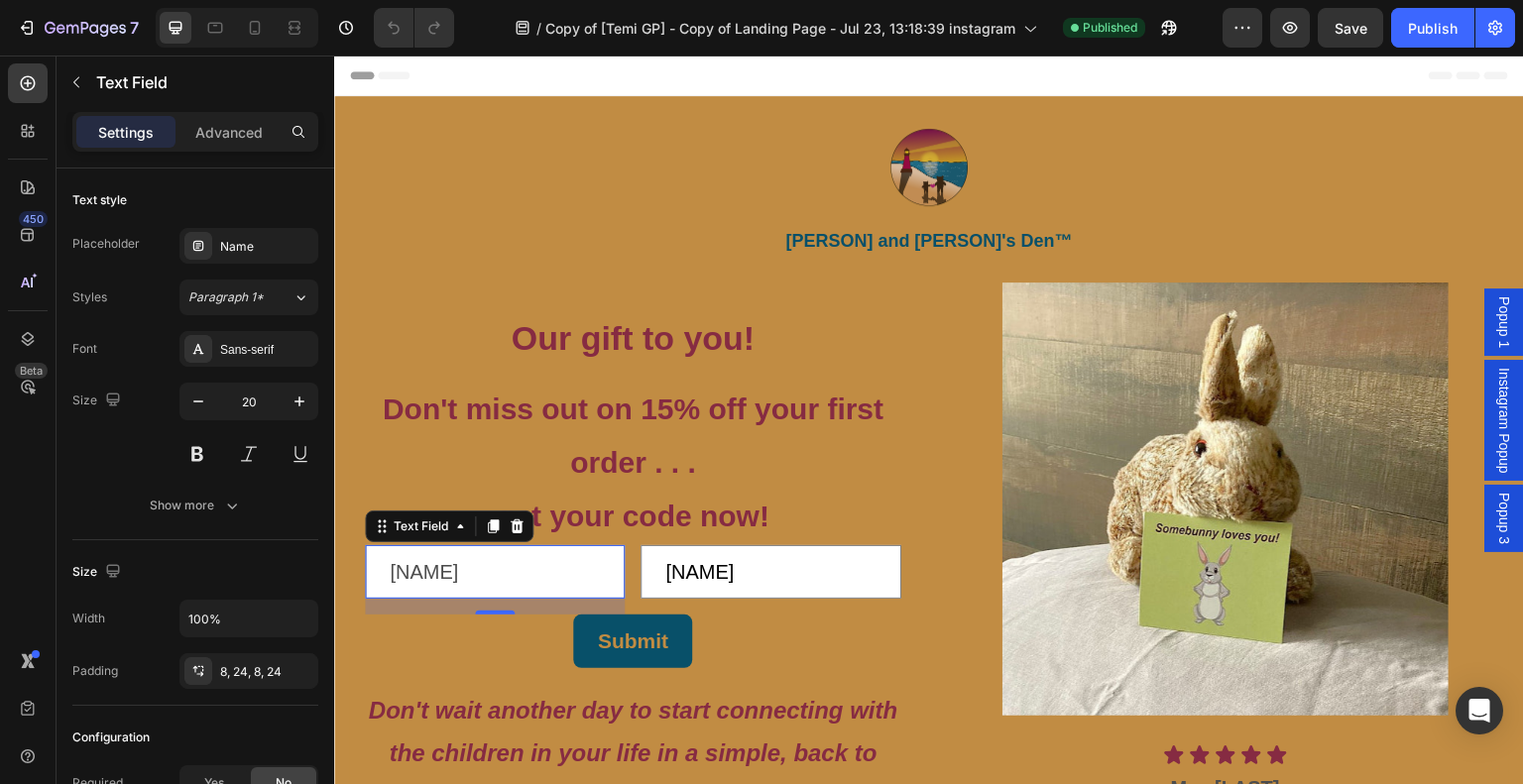 type on "shanihyson@gmail.com" 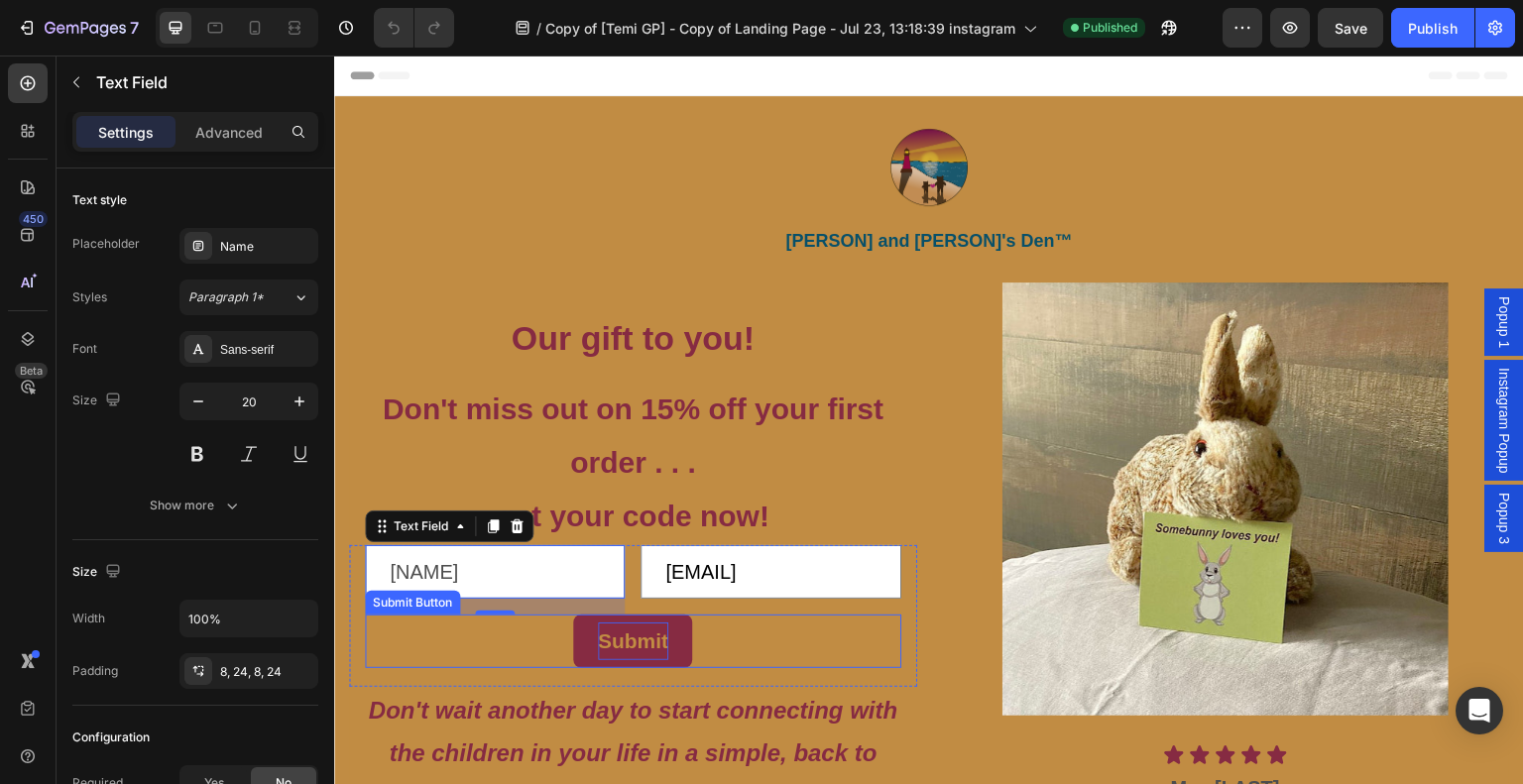 click on "Submit" at bounding box center [633, 641] 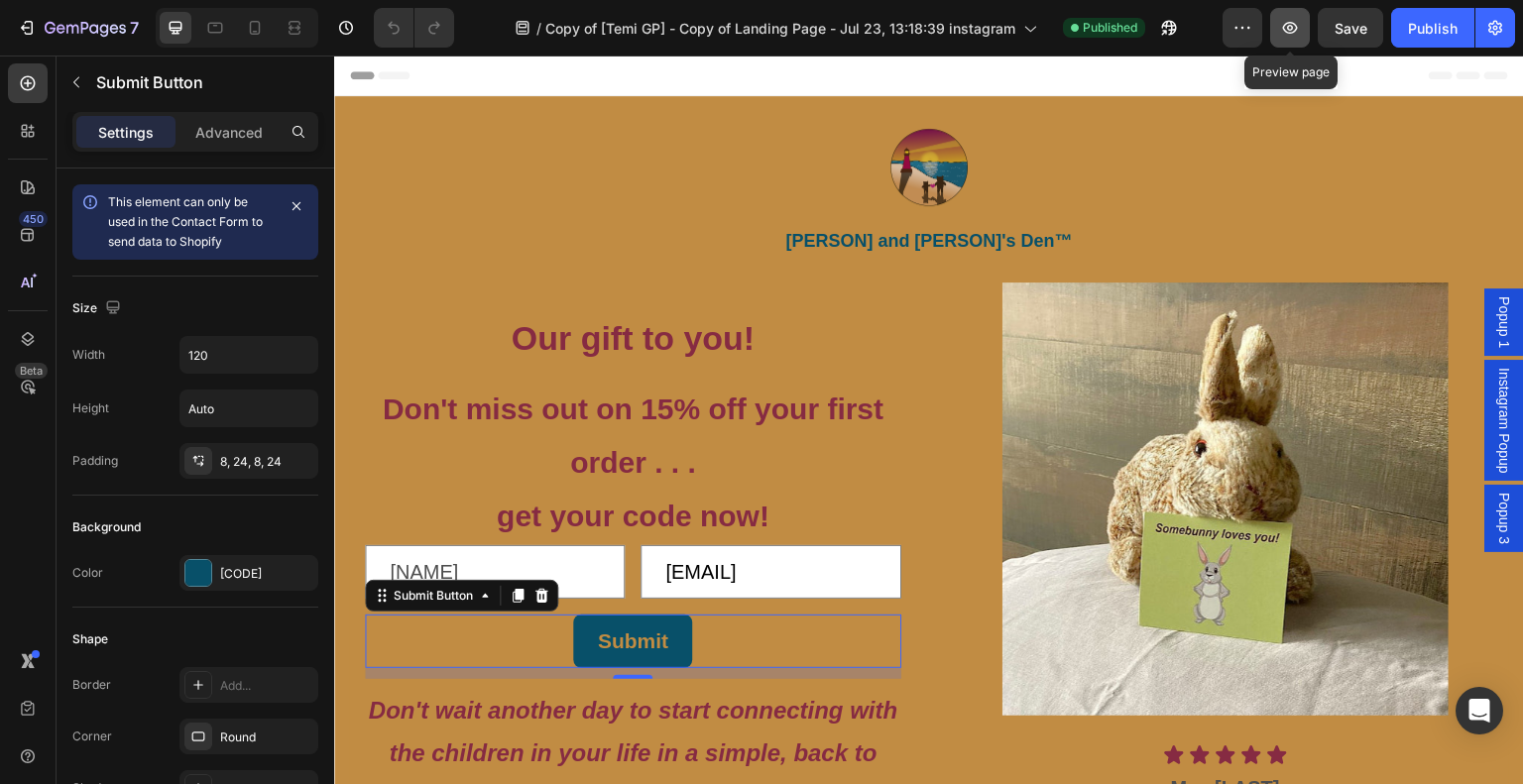 click 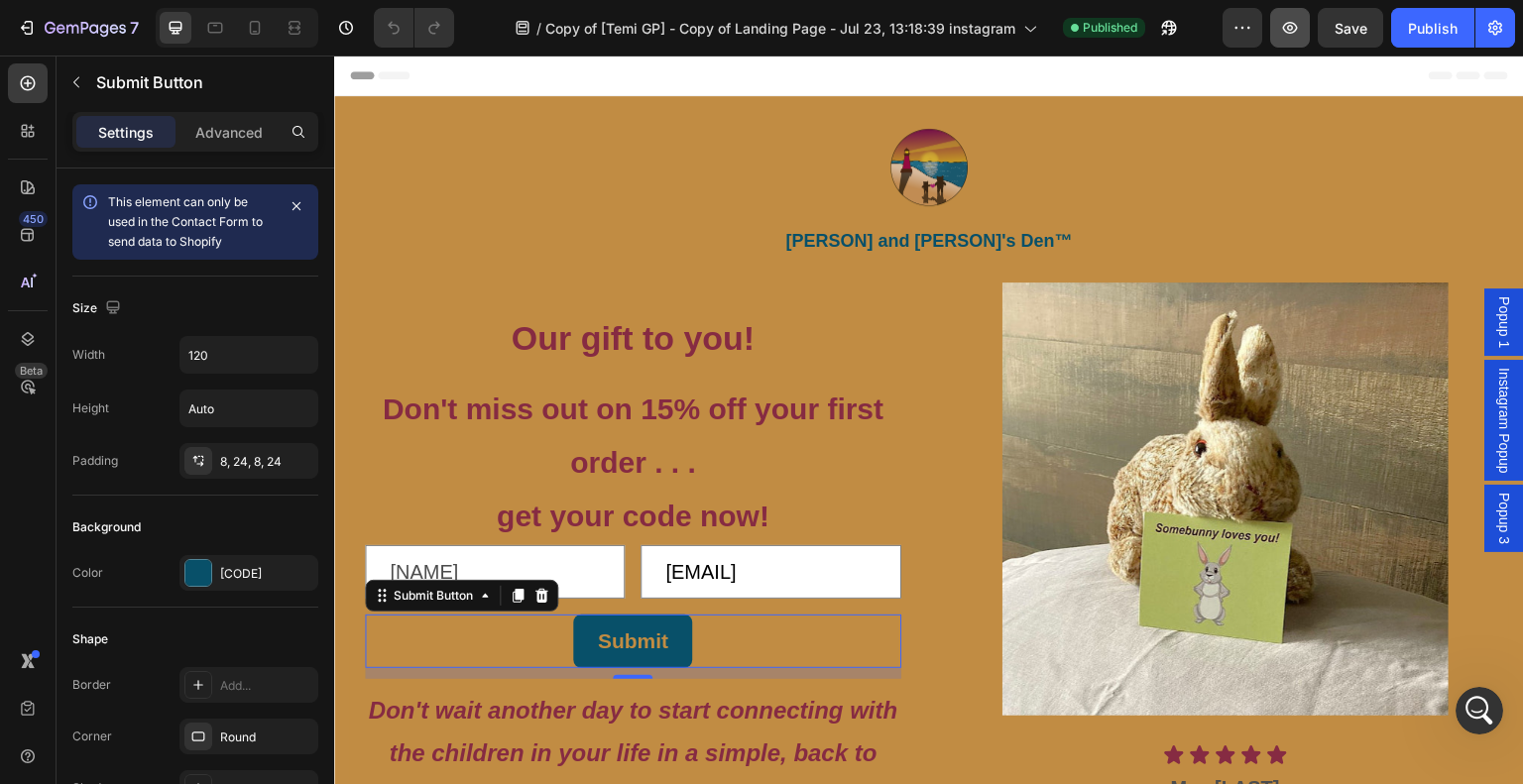 scroll, scrollTop: 0, scrollLeft: 0, axis: both 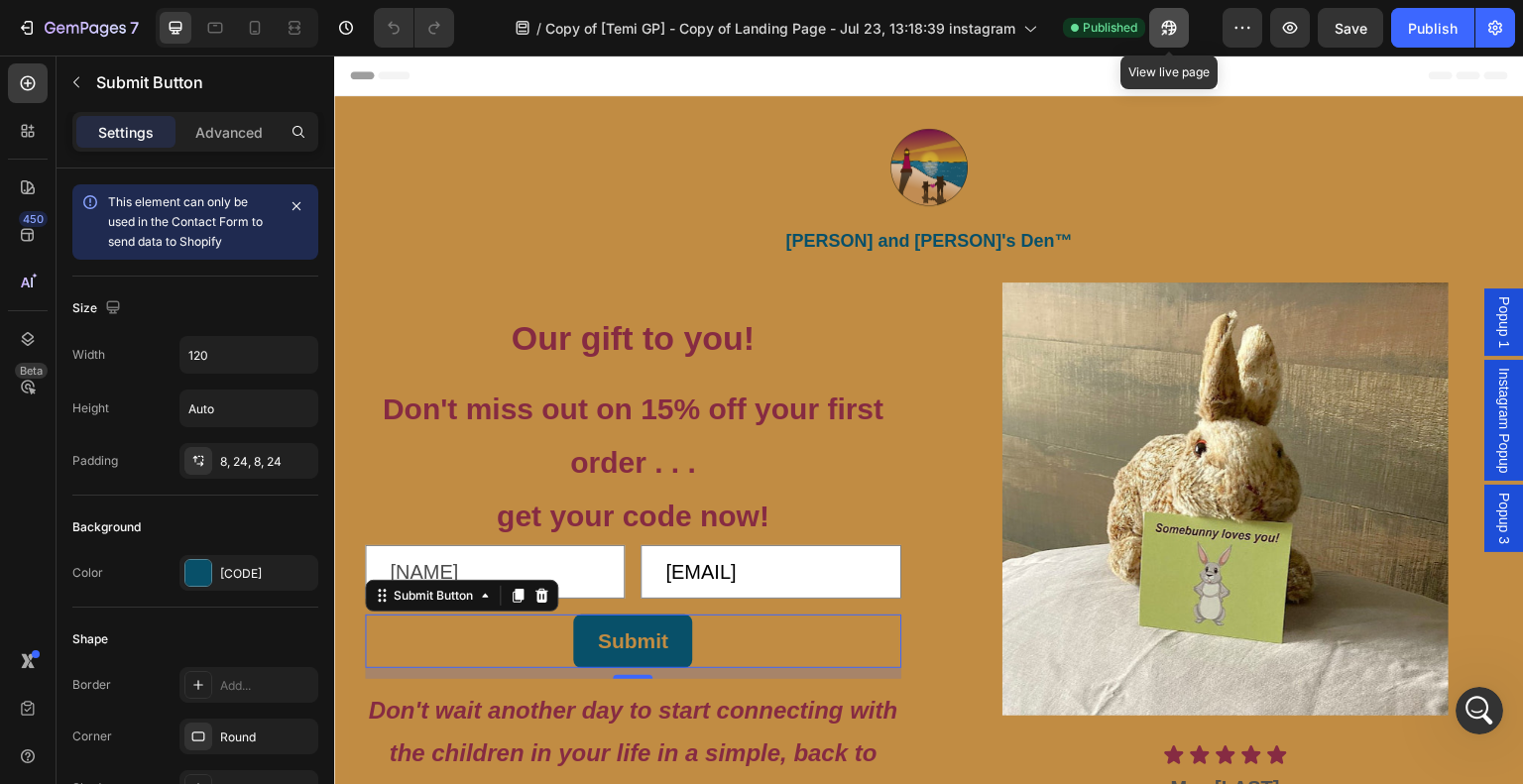 click 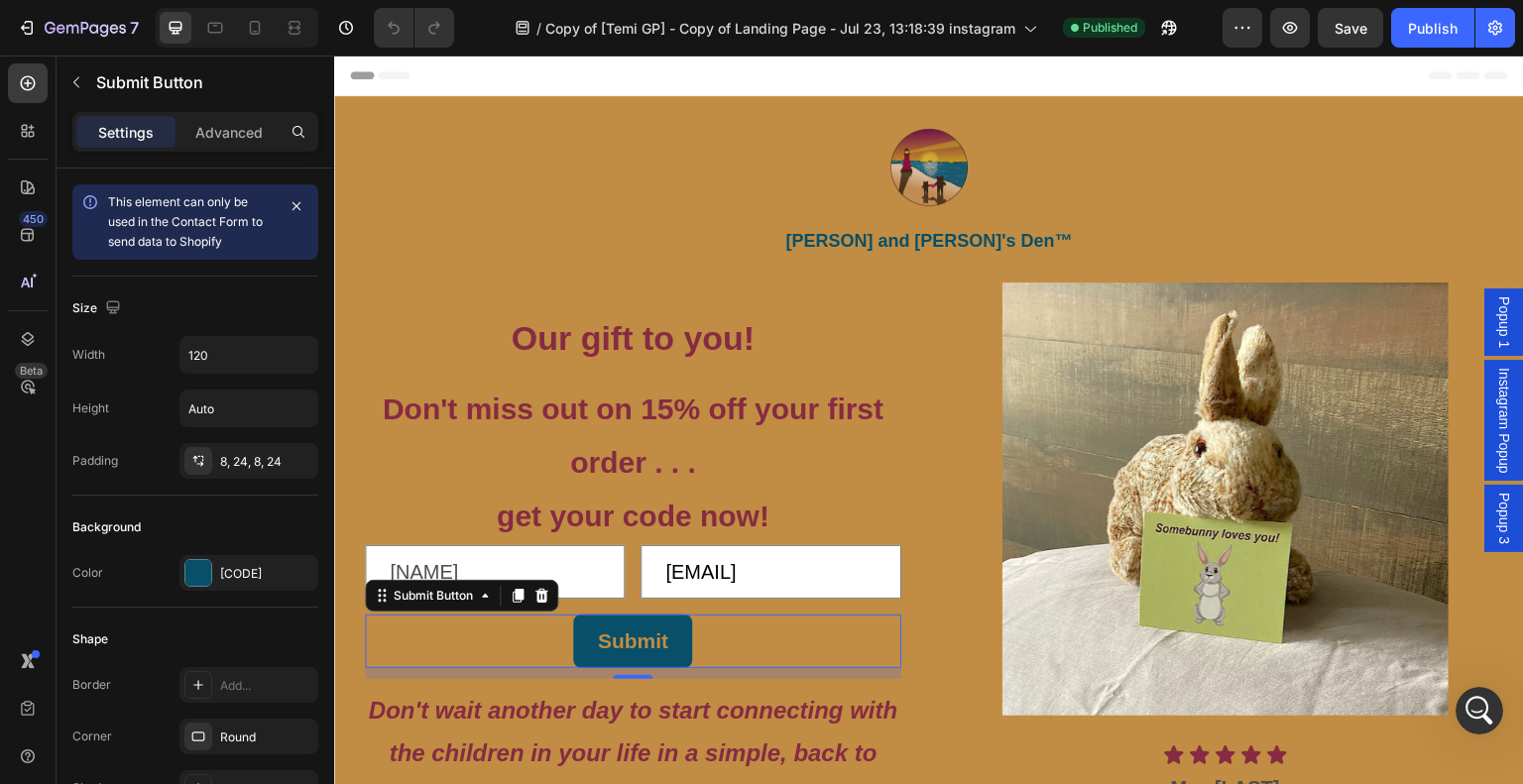 click 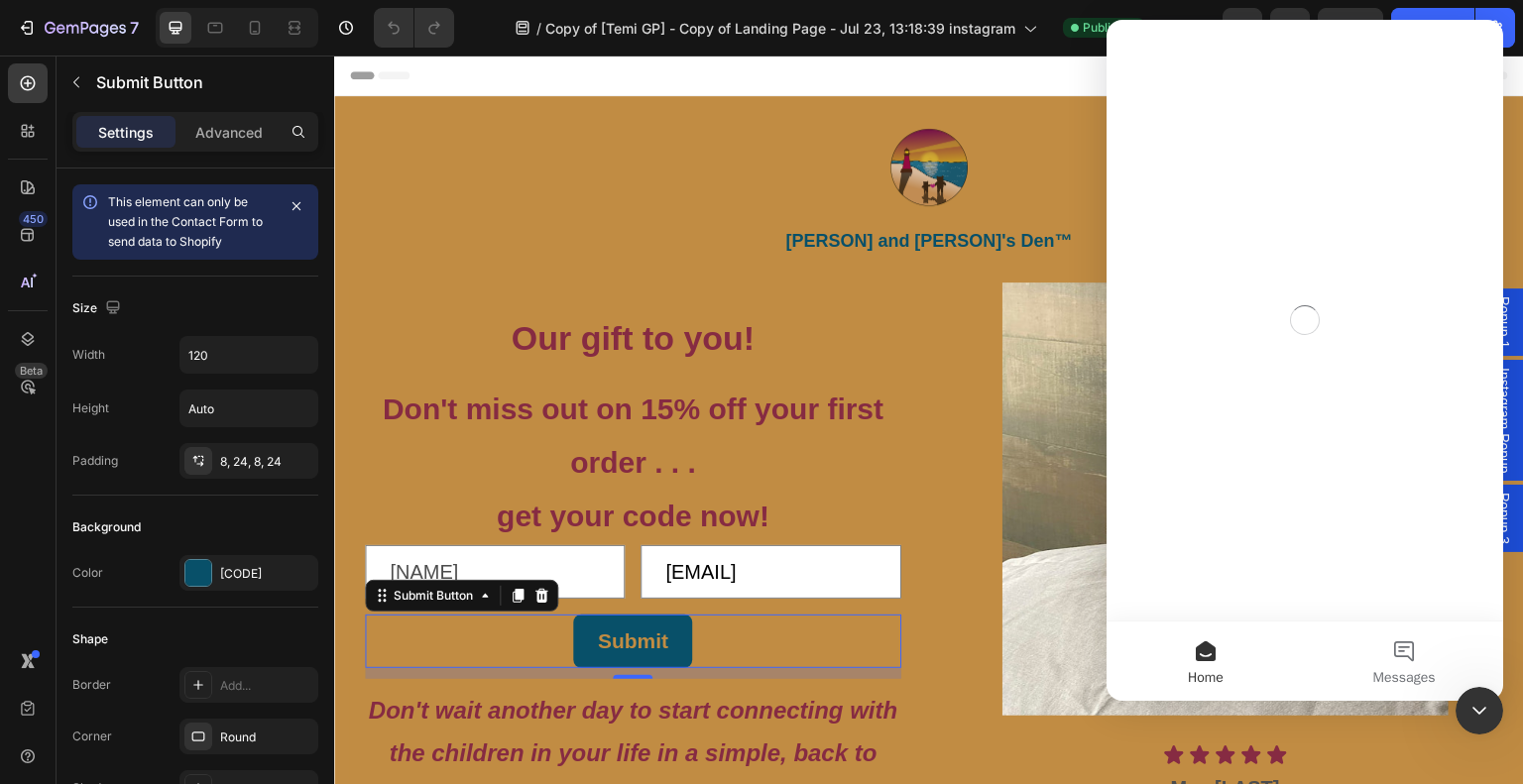 scroll, scrollTop: 0, scrollLeft: 0, axis: both 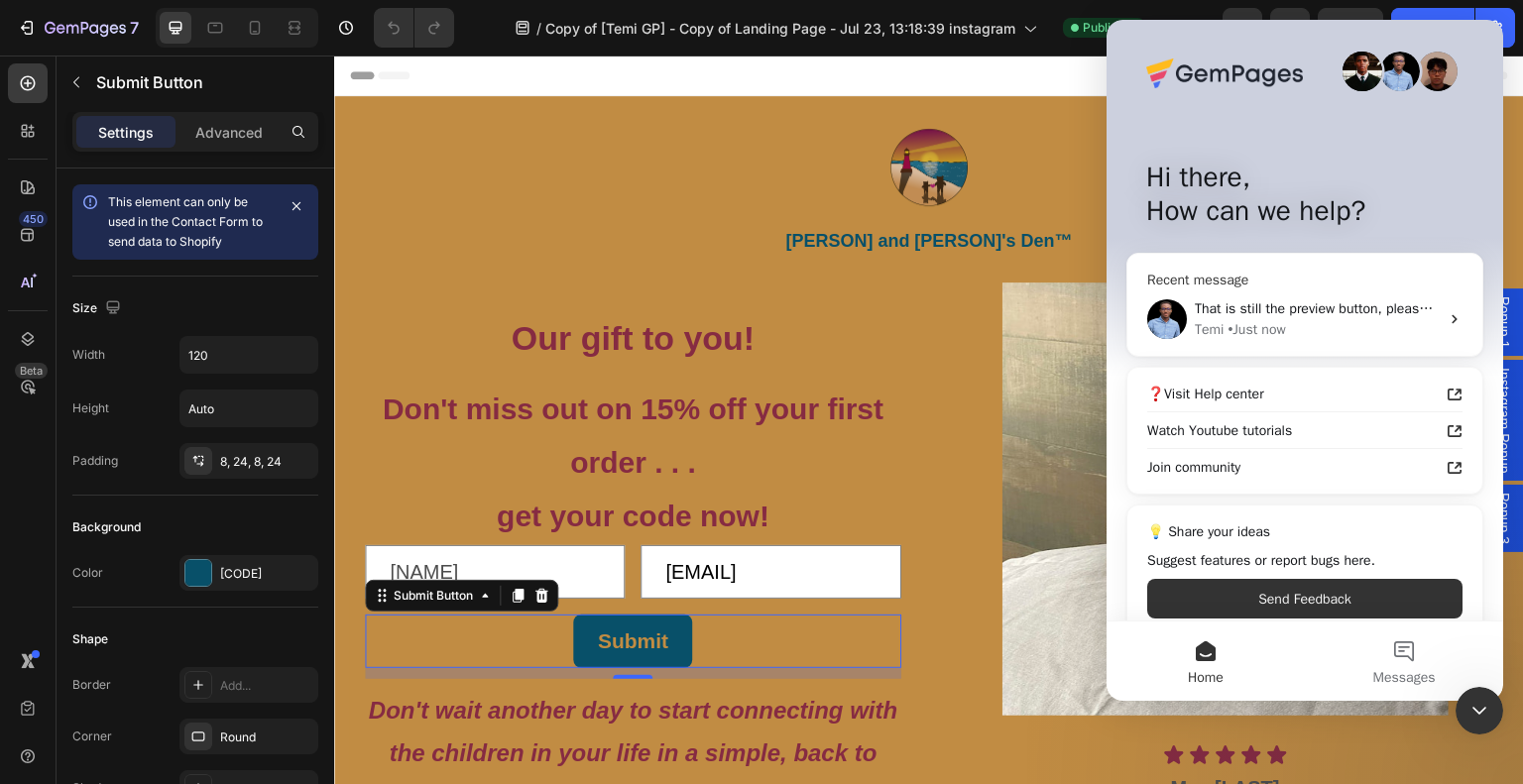 click on "Temi •  Just now" at bounding box center [1317, 329] 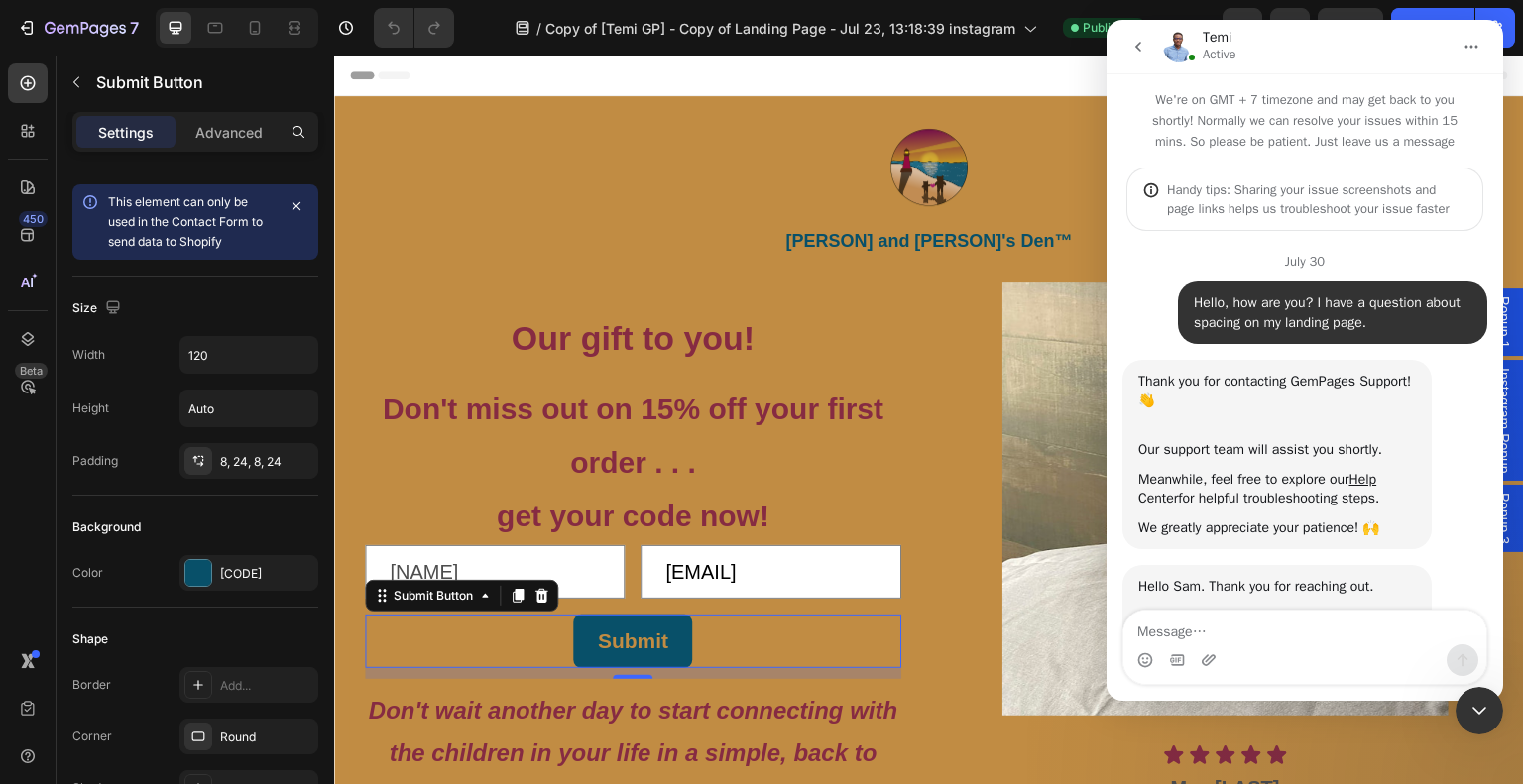 scroll, scrollTop: 3, scrollLeft: 0, axis: vertical 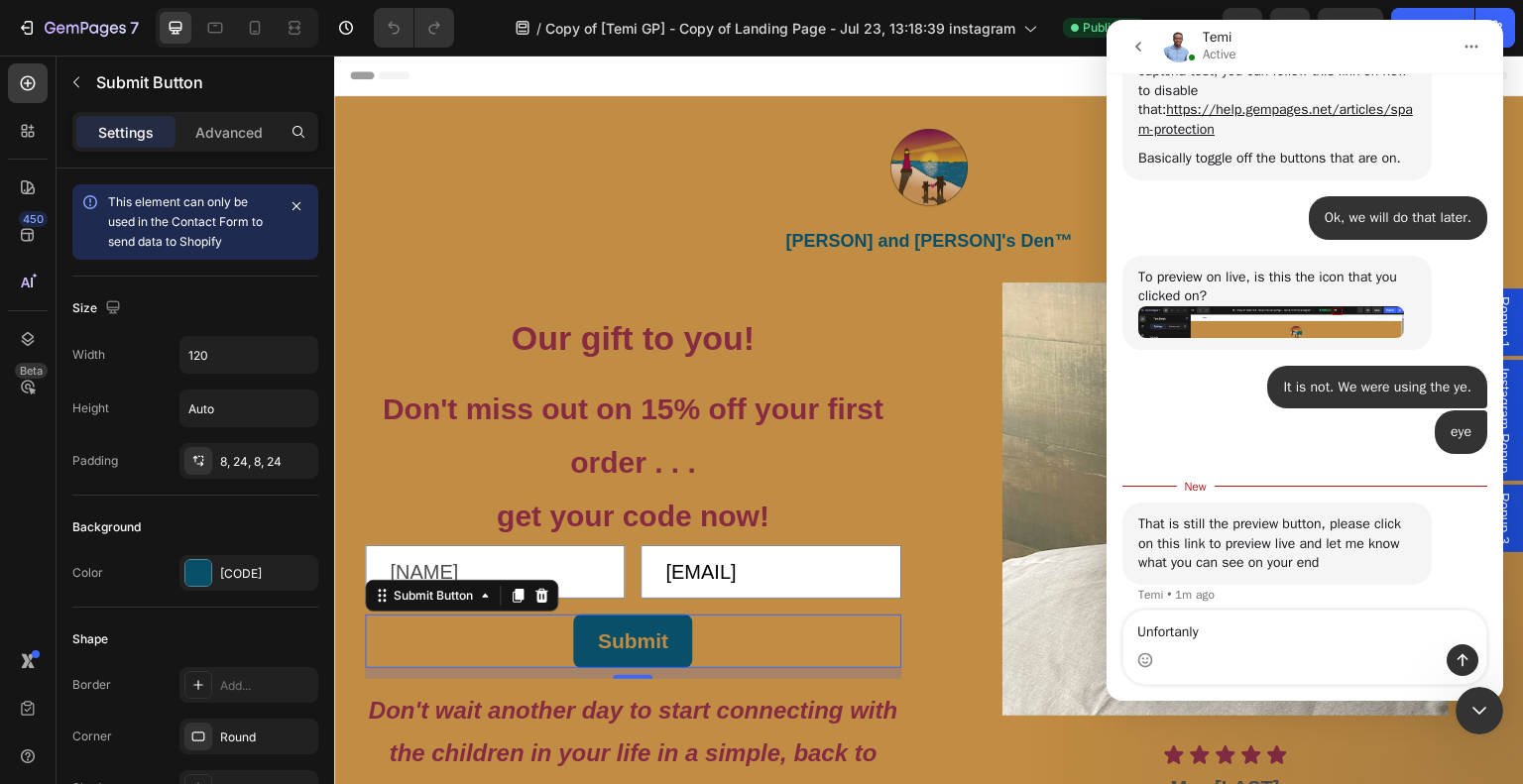 drag, startPoint x: 1187, startPoint y: 625, endPoint x: 1221, endPoint y: 627, distance: 34.058773 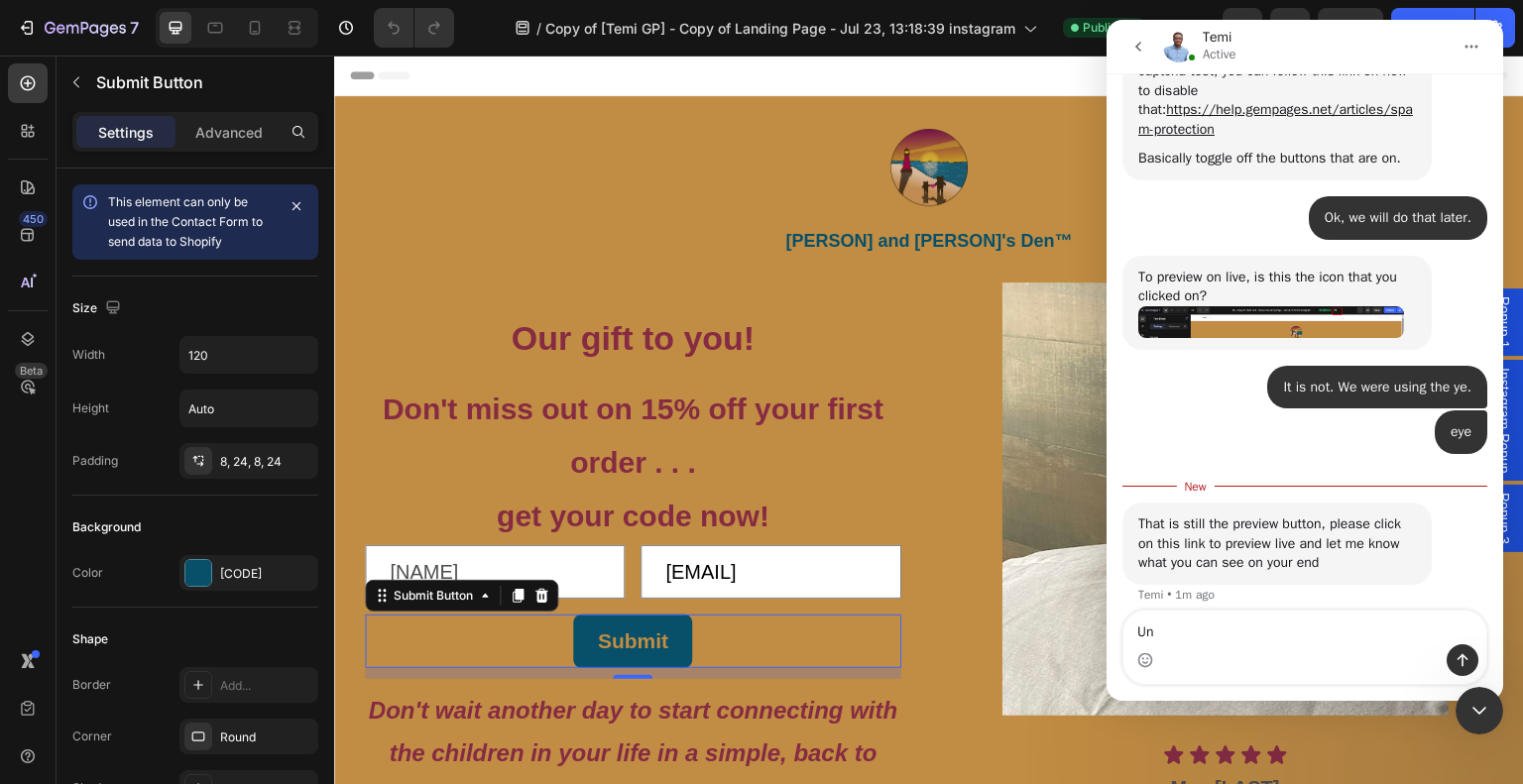 type on "U" 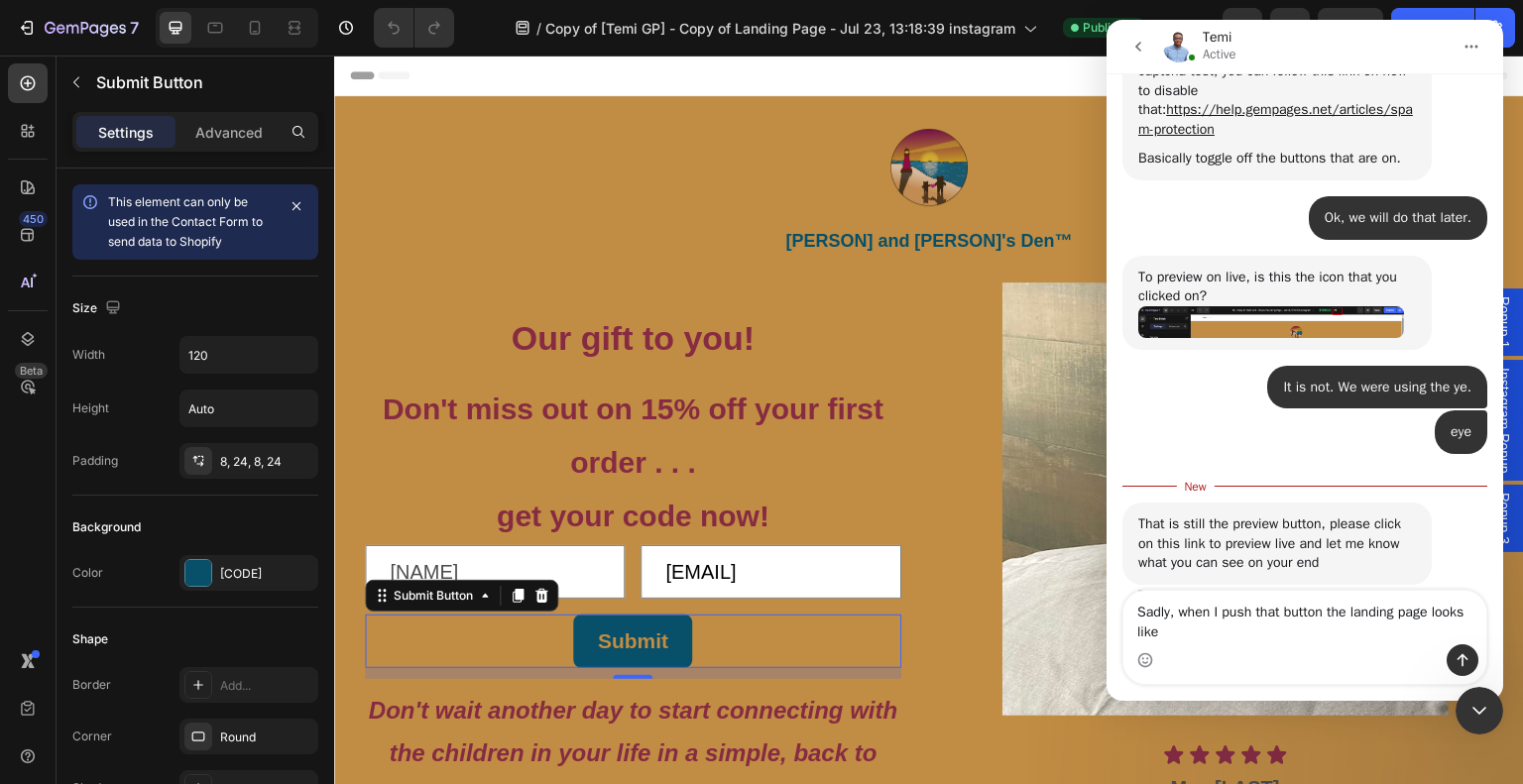 scroll, scrollTop: 15064, scrollLeft: 0, axis: vertical 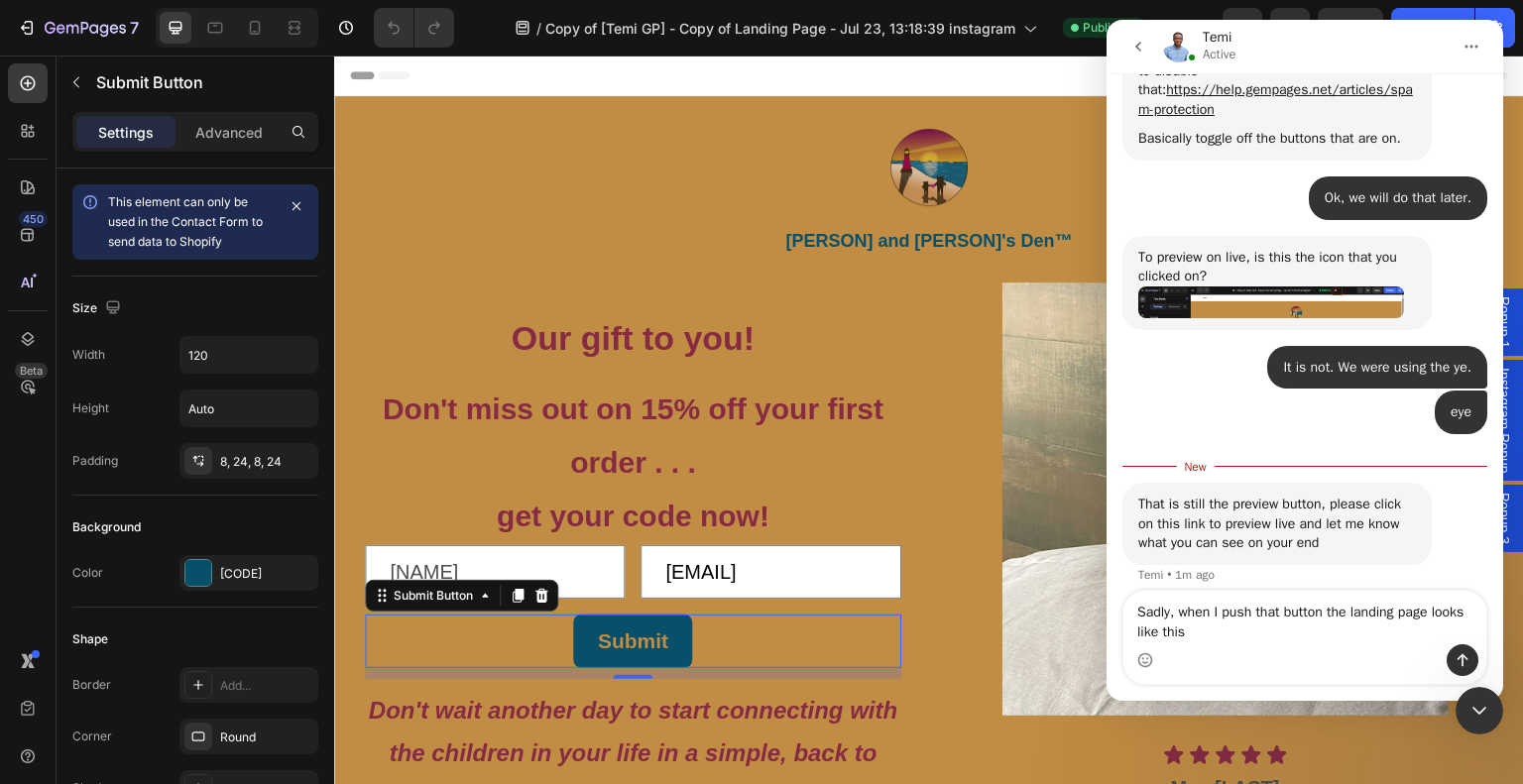 type on "Sadly, when I push that button the landing page looks like this." 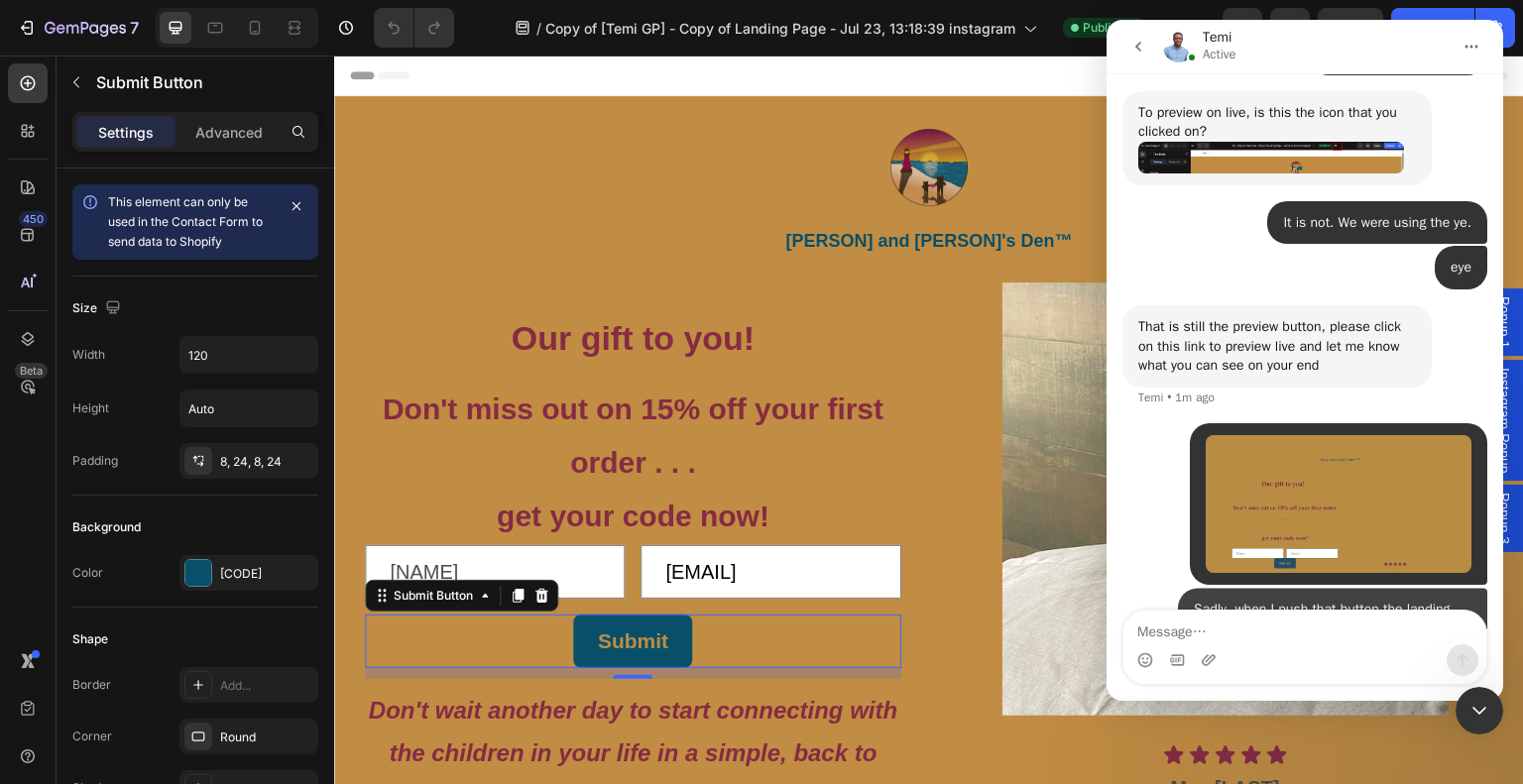 scroll, scrollTop: 15255, scrollLeft: 0, axis: vertical 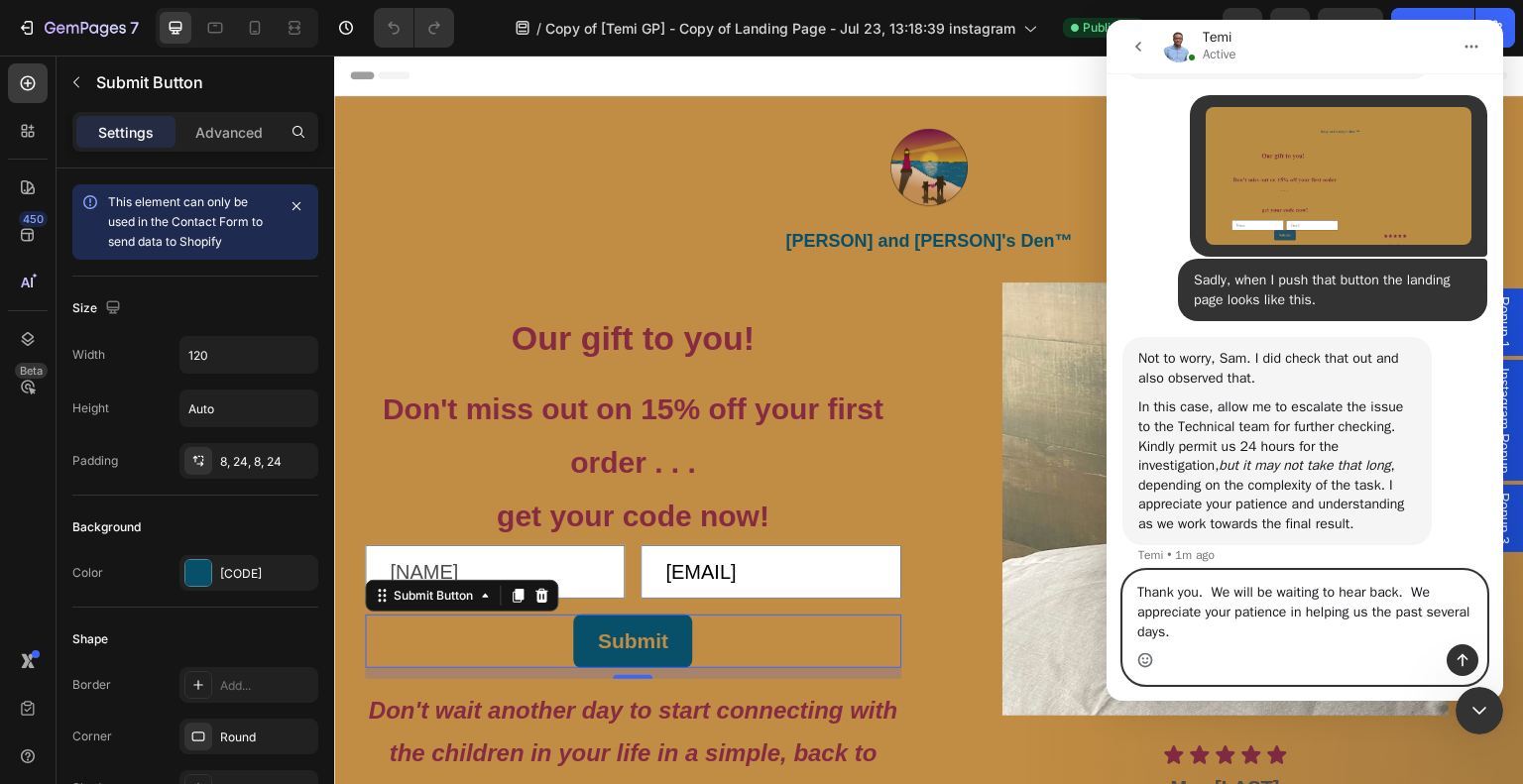 click 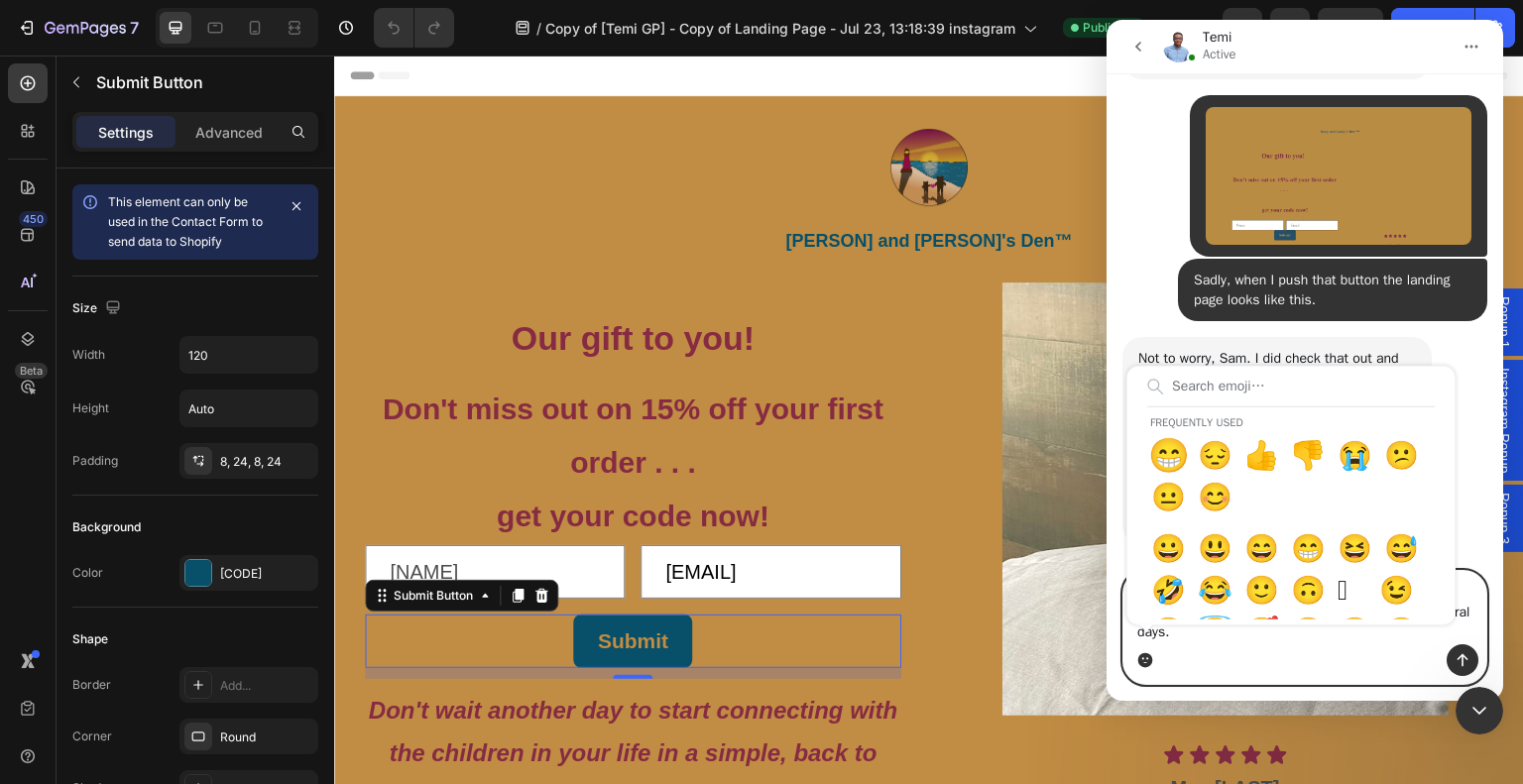 type on "Thank you. We will be waiting to hear back. We appreciate your patience in helping us the past several days. 😁" 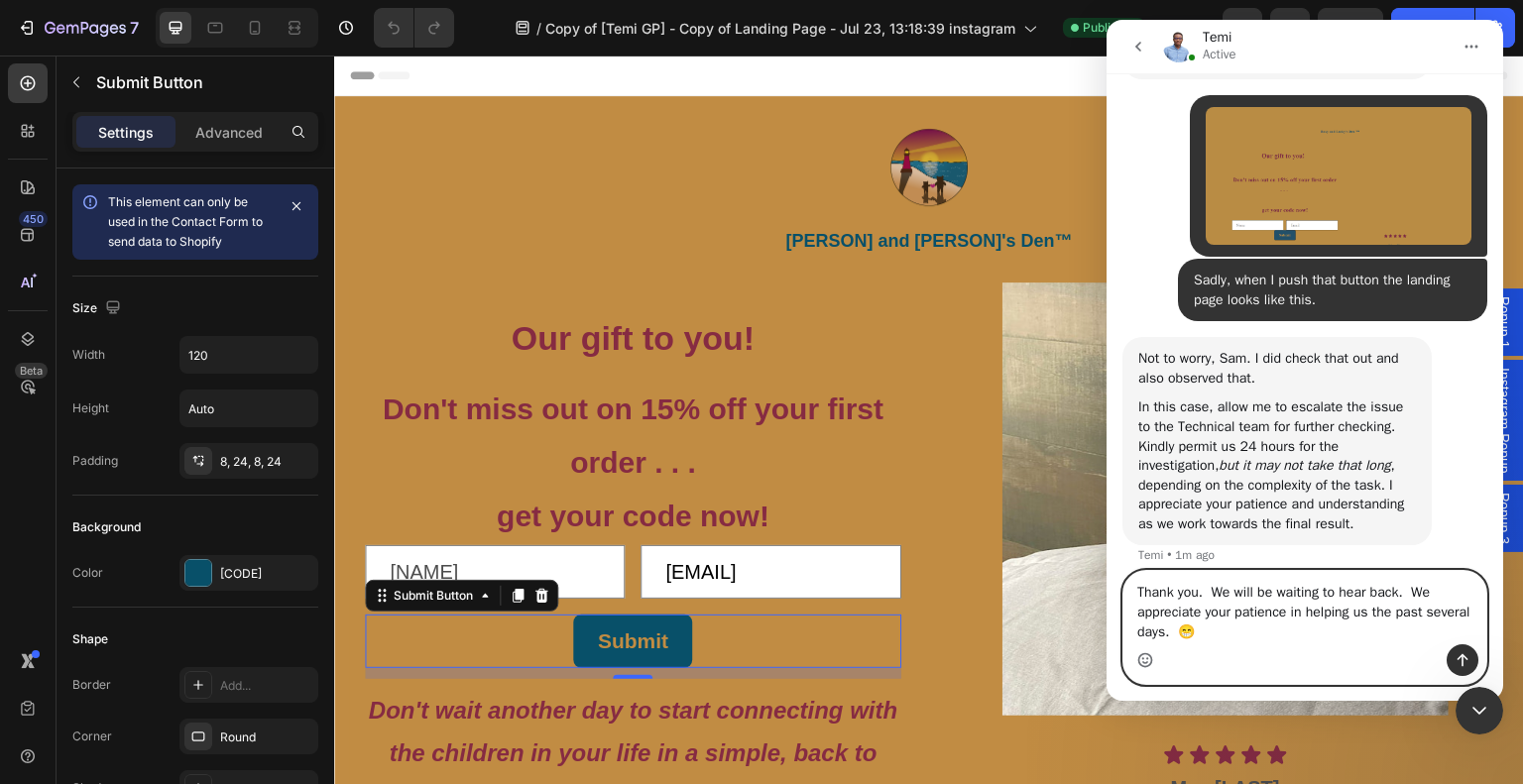 type 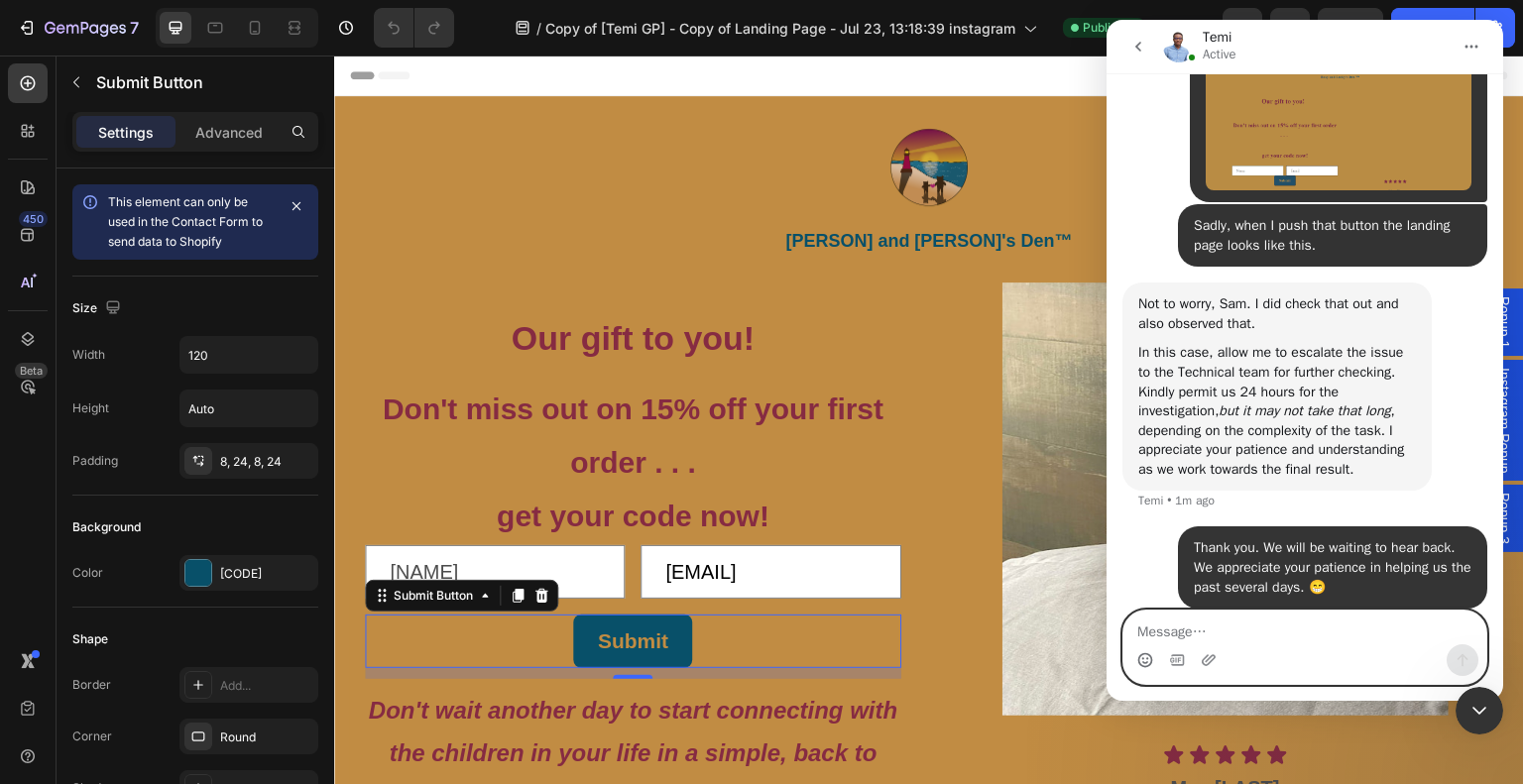 scroll, scrollTop: 15577, scrollLeft: 0, axis: vertical 